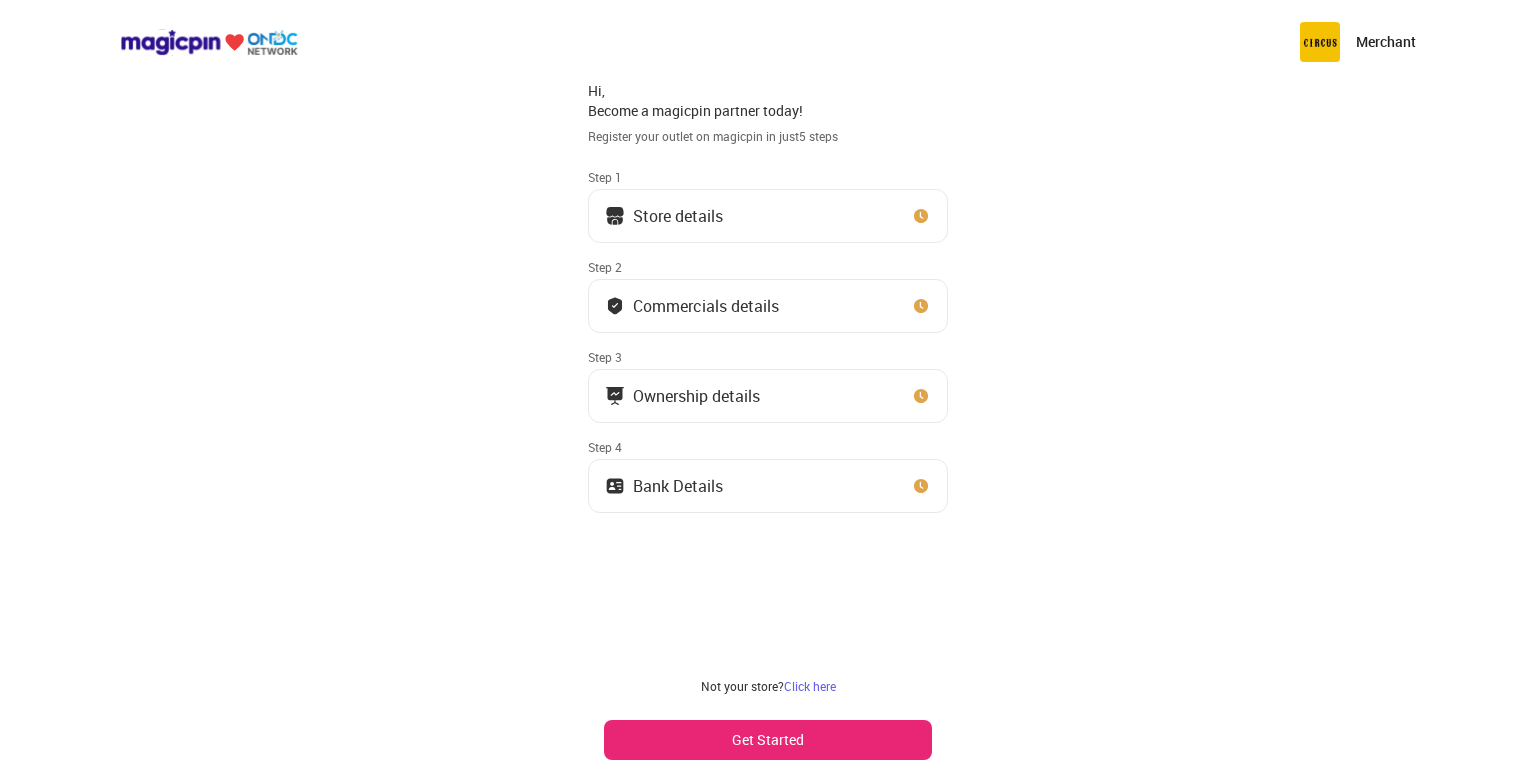 scroll, scrollTop: 0, scrollLeft: 0, axis: both 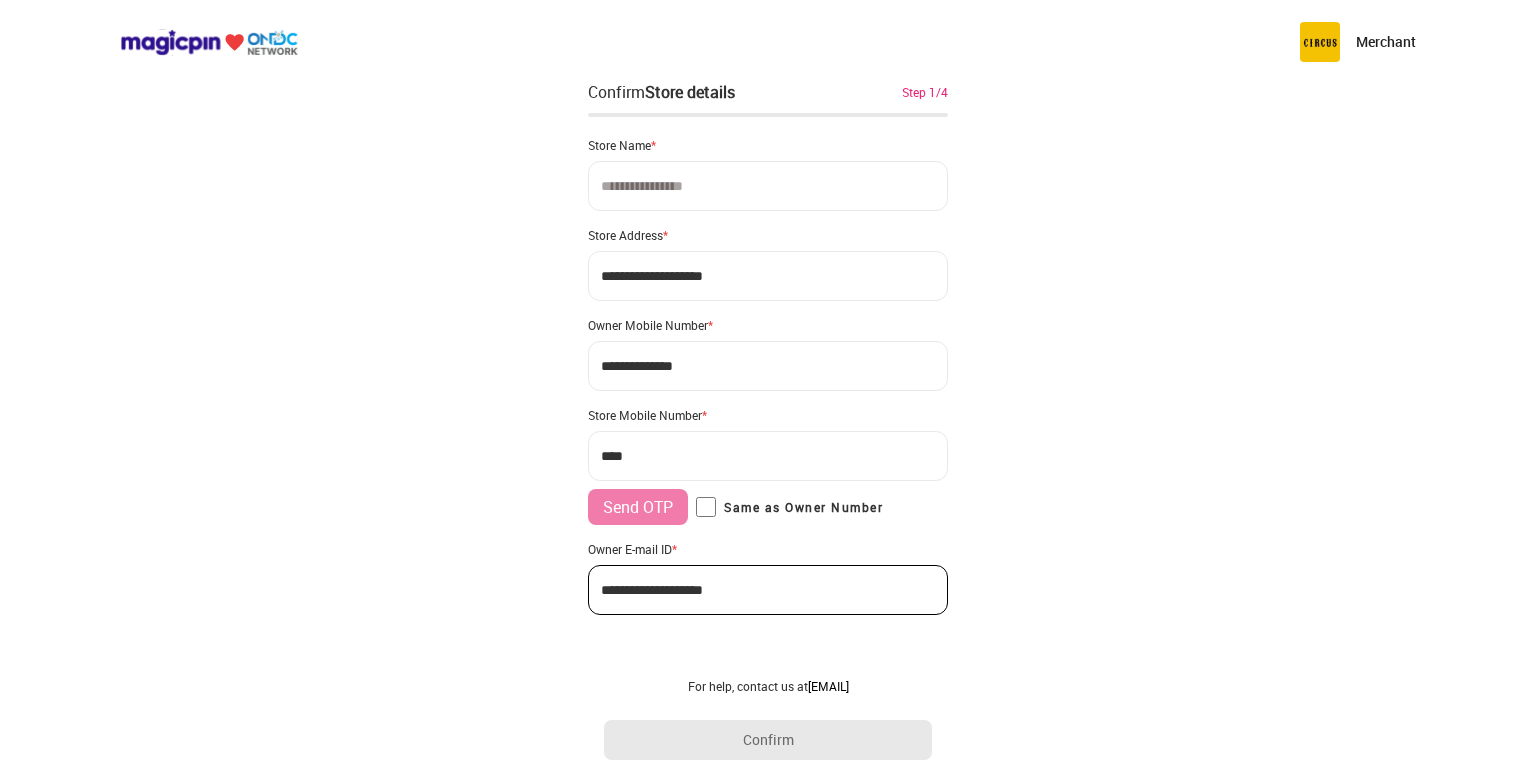click at bounding box center (768, 186) 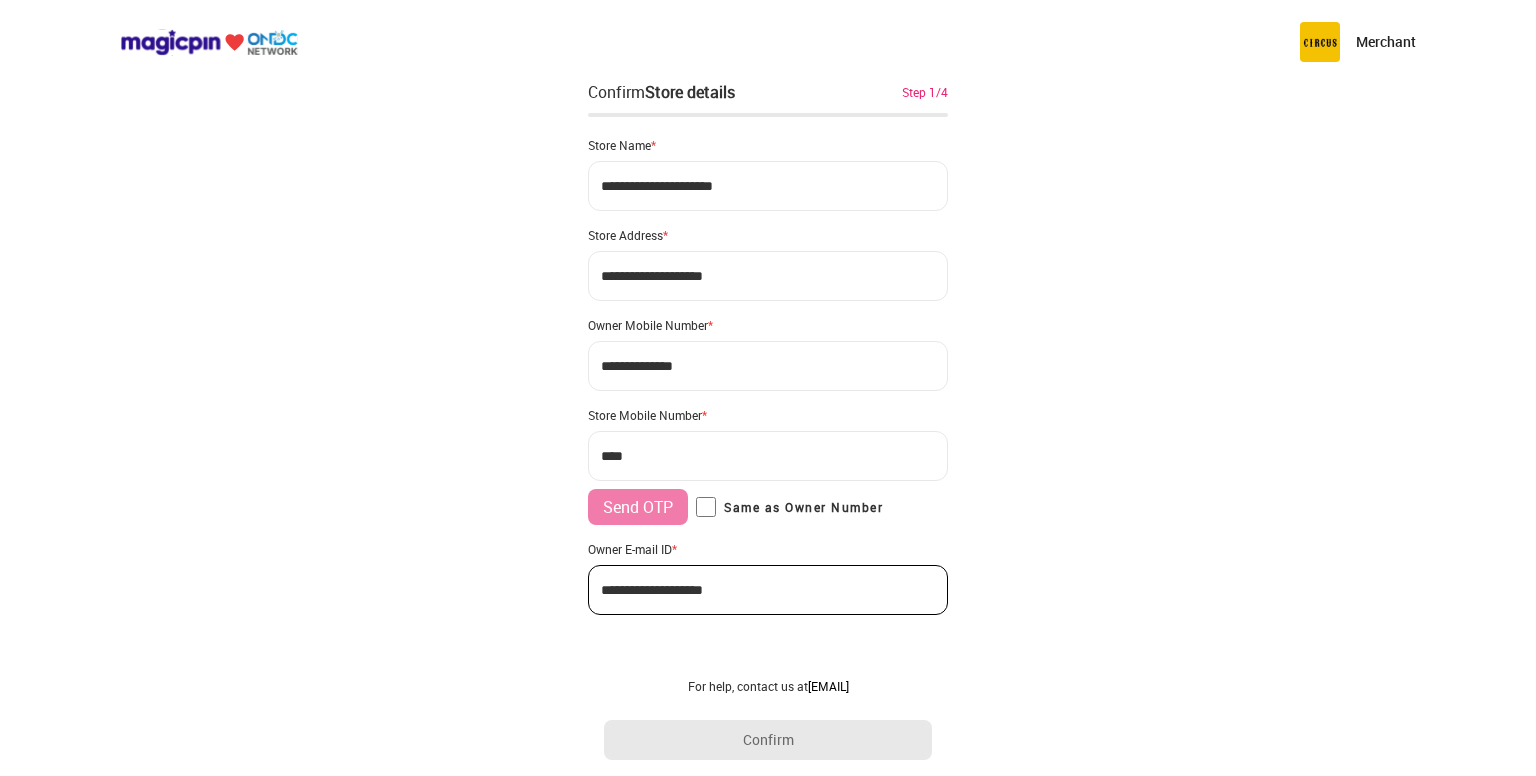 type on "**********" 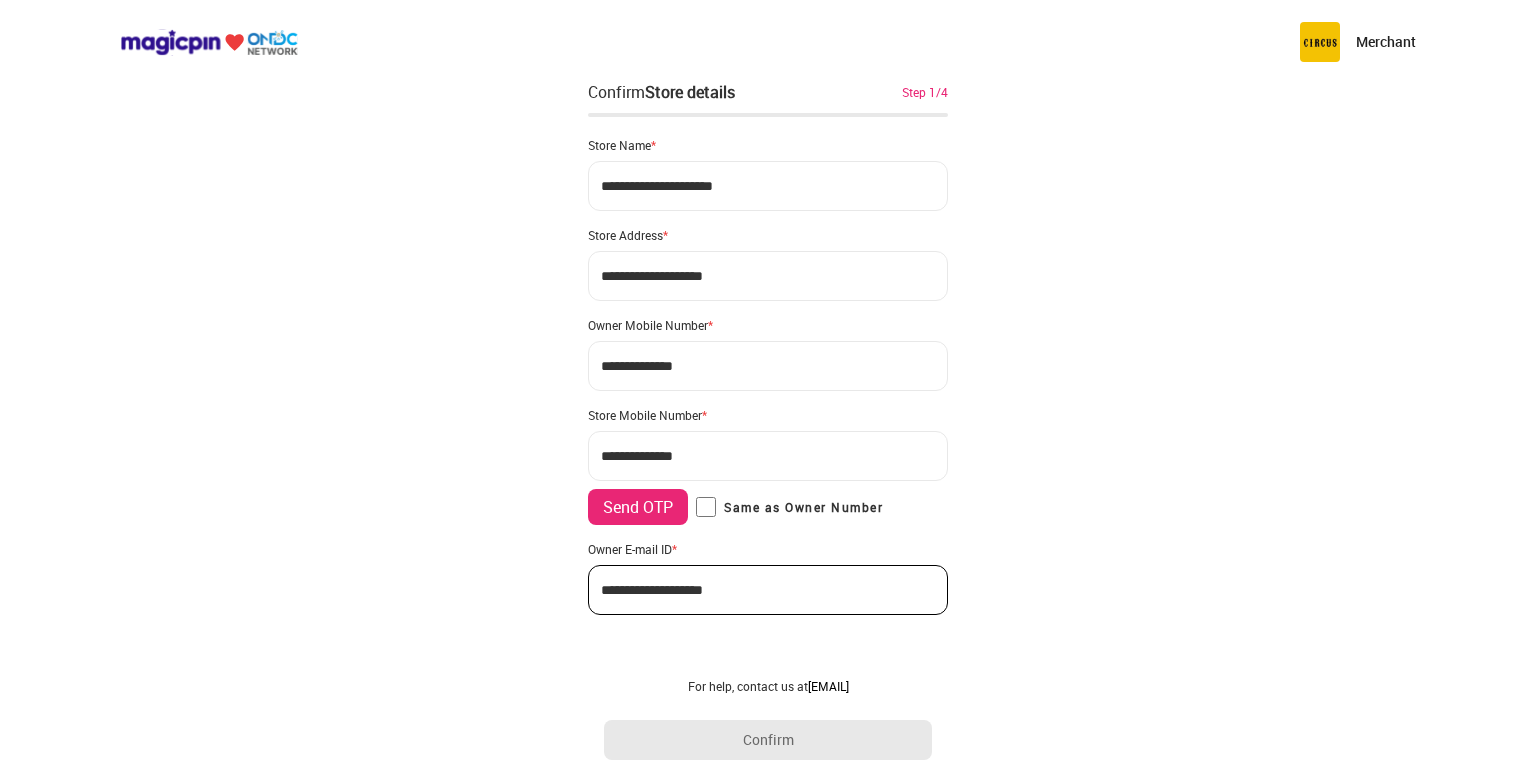type on "**********" 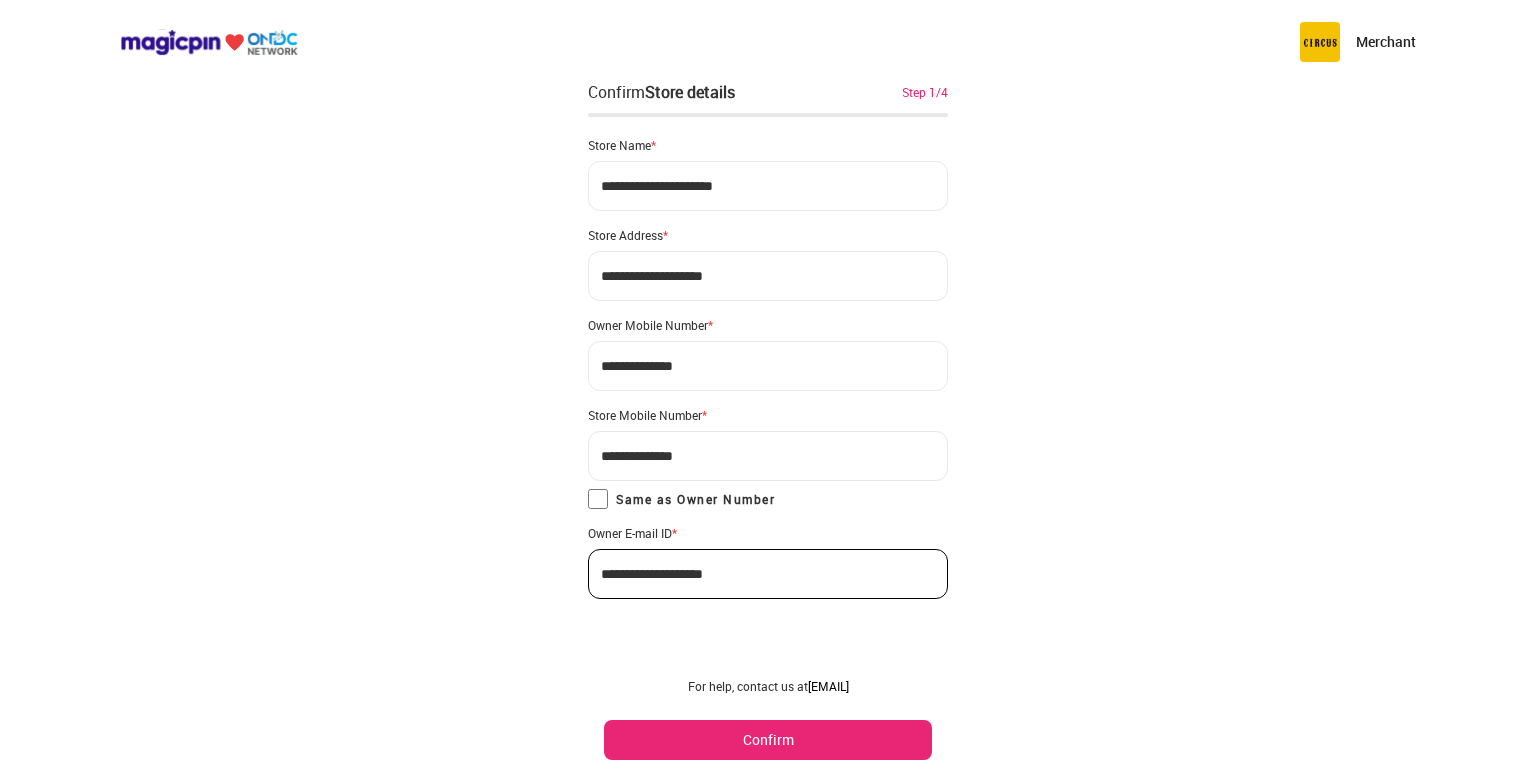 click on "**********" at bounding box center [768, 389] 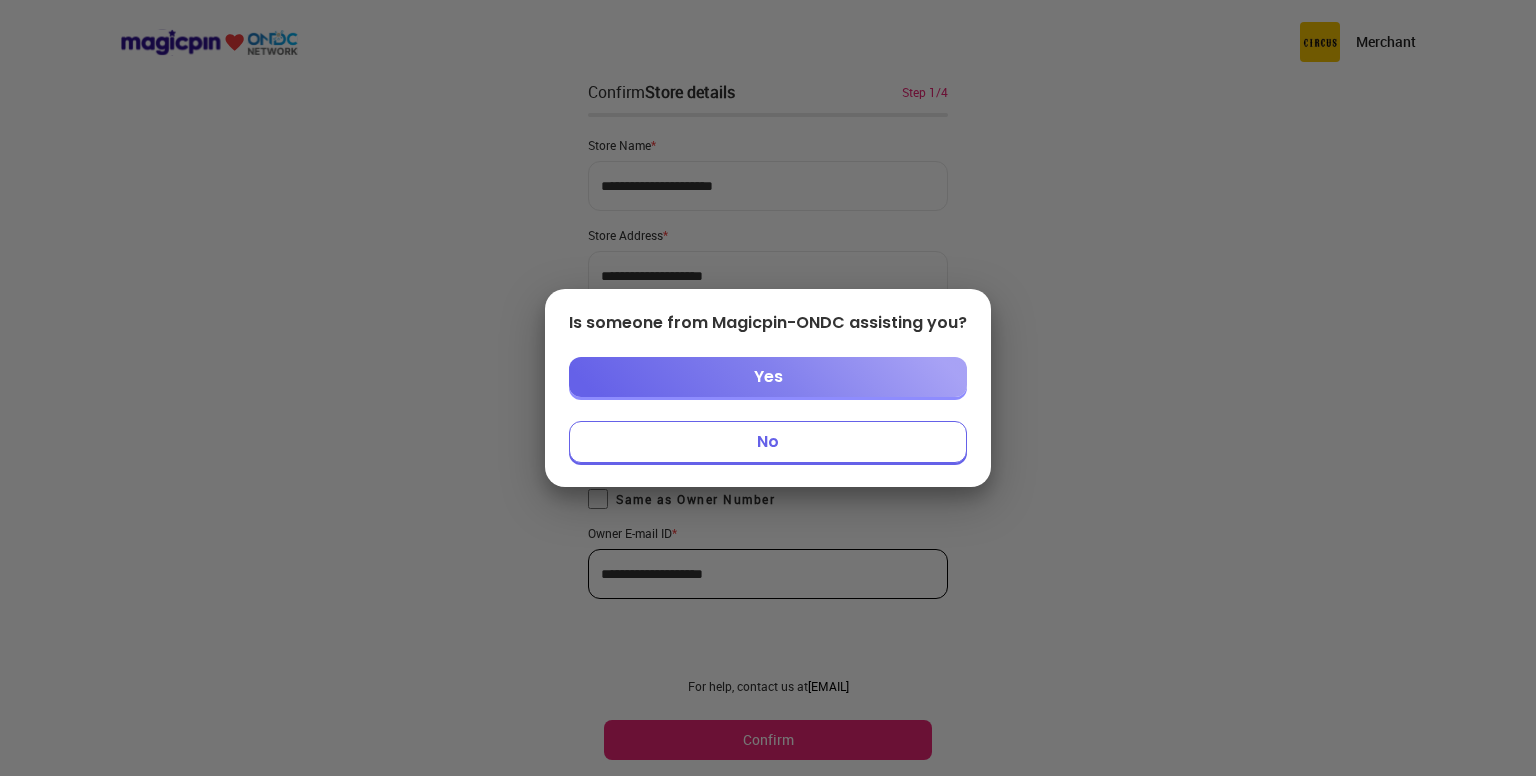 click on "No" at bounding box center [768, 442] 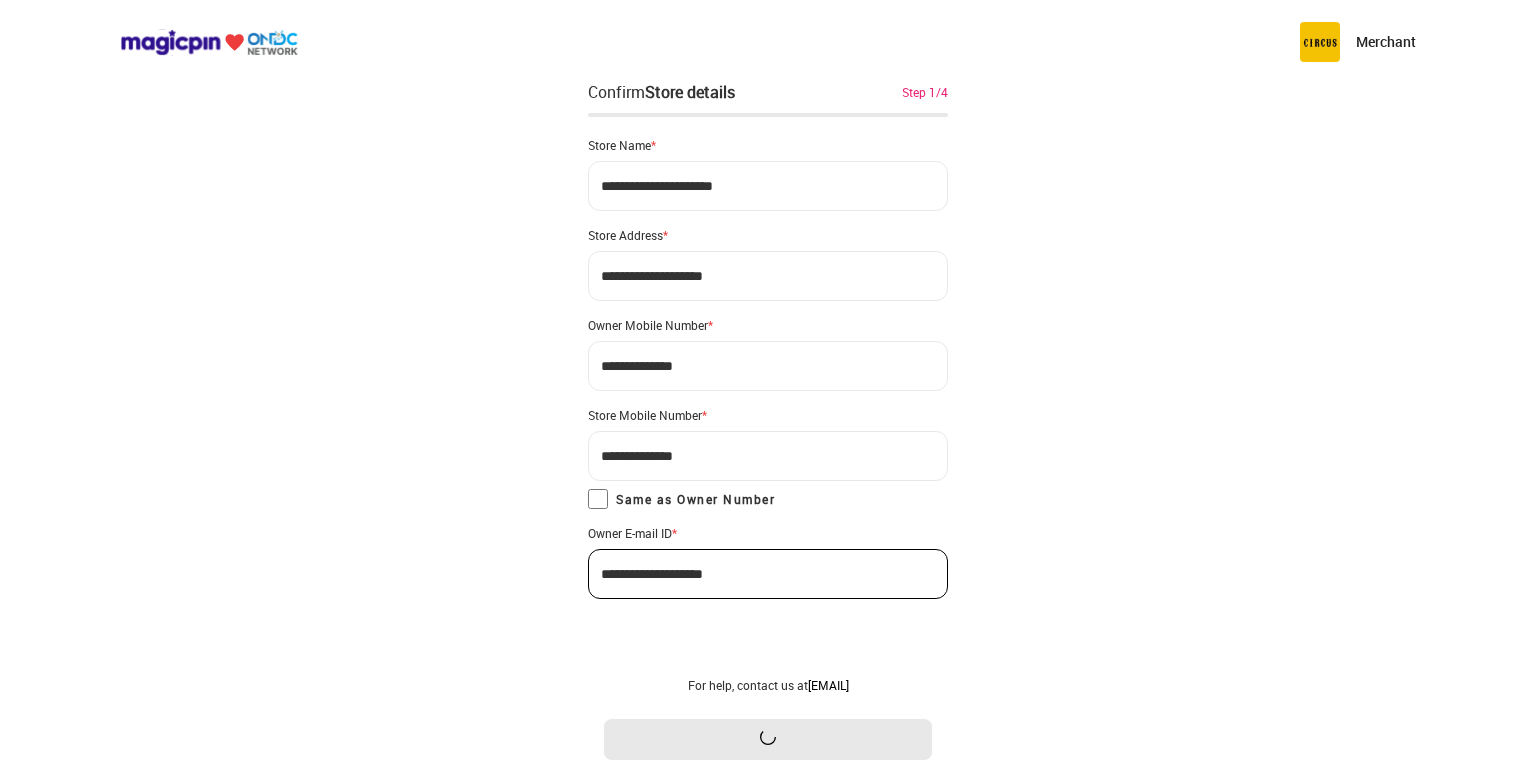 scroll, scrollTop: 0, scrollLeft: 0, axis: both 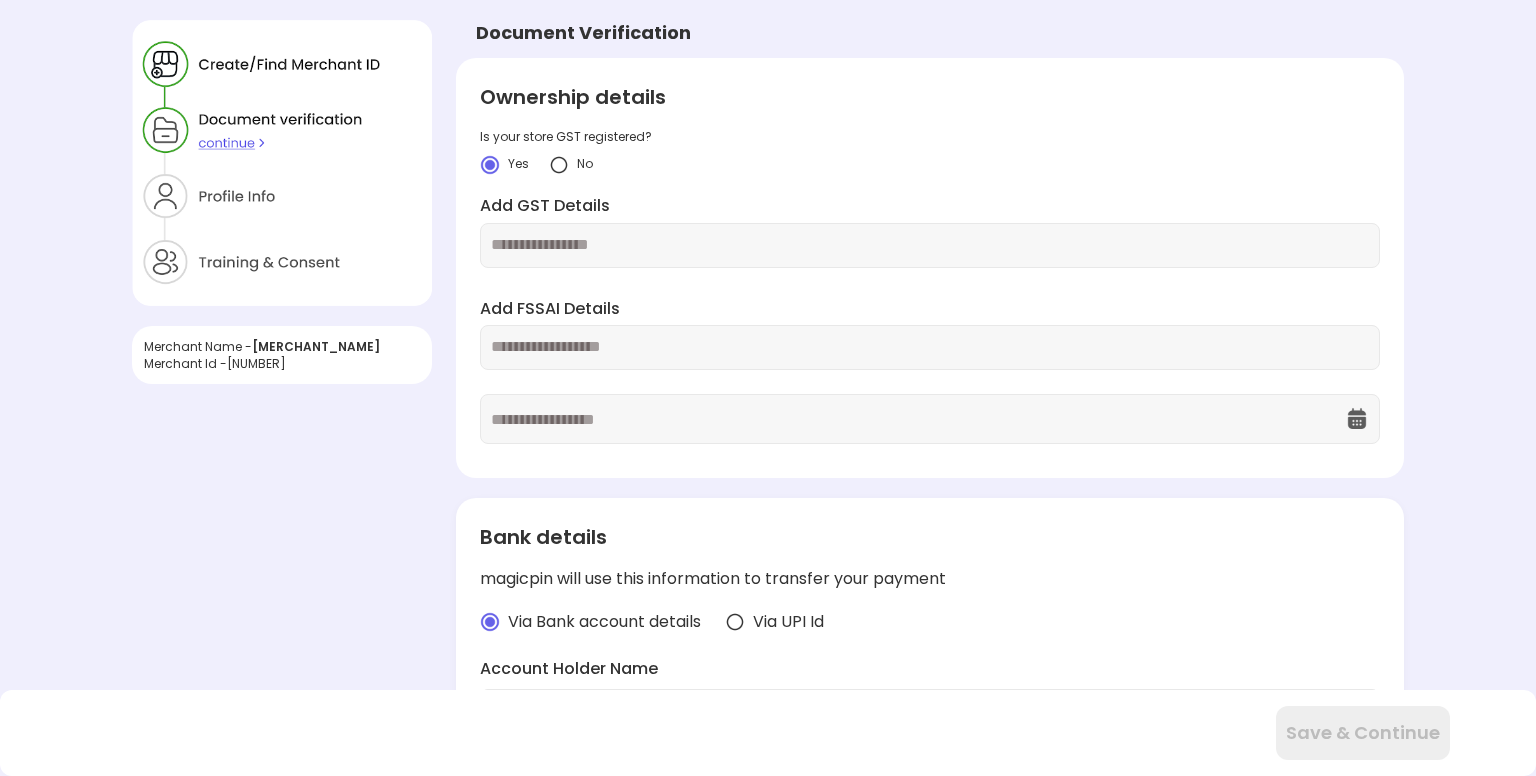 click at bounding box center (930, 245) 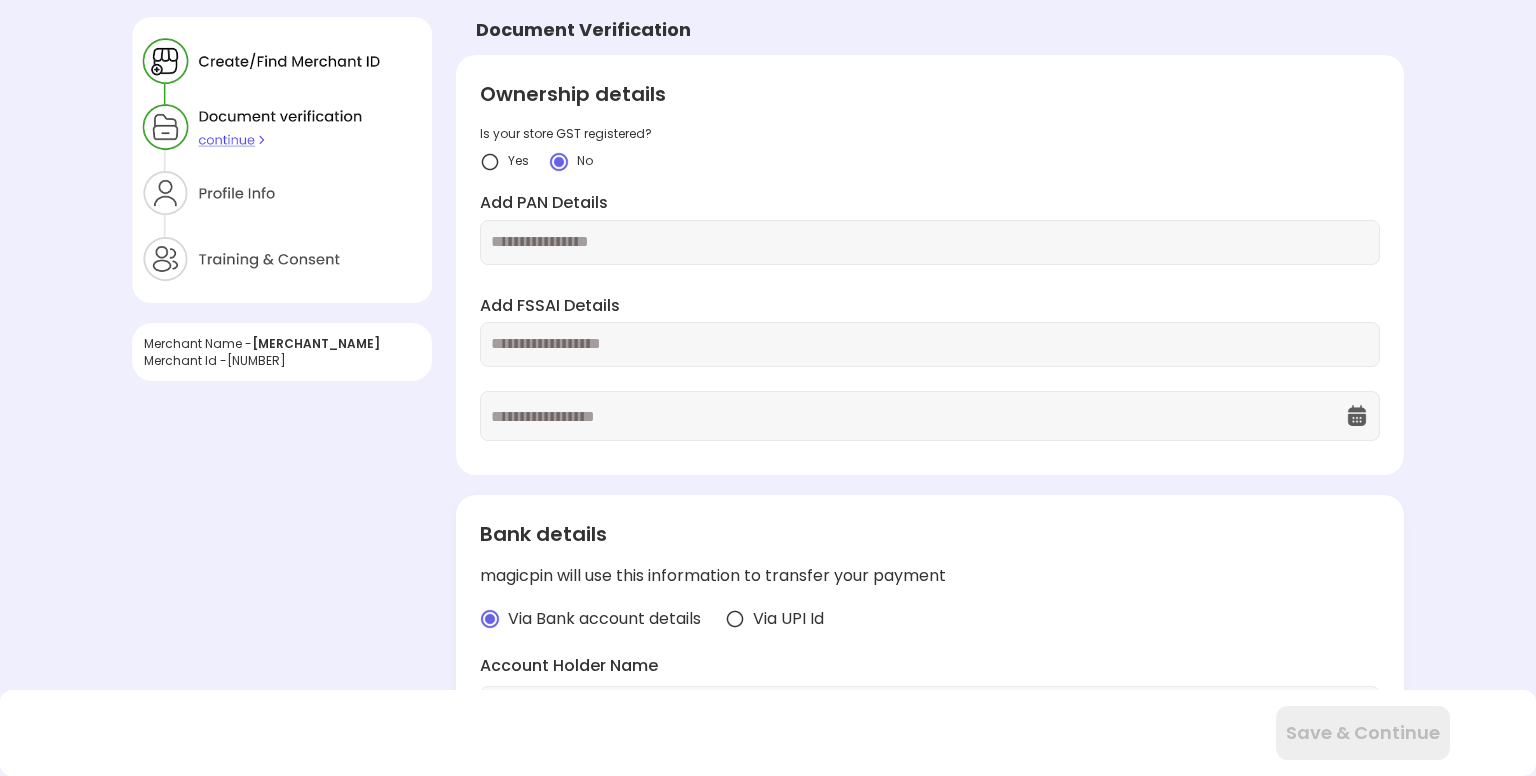 scroll, scrollTop: 0, scrollLeft: 0, axis: both 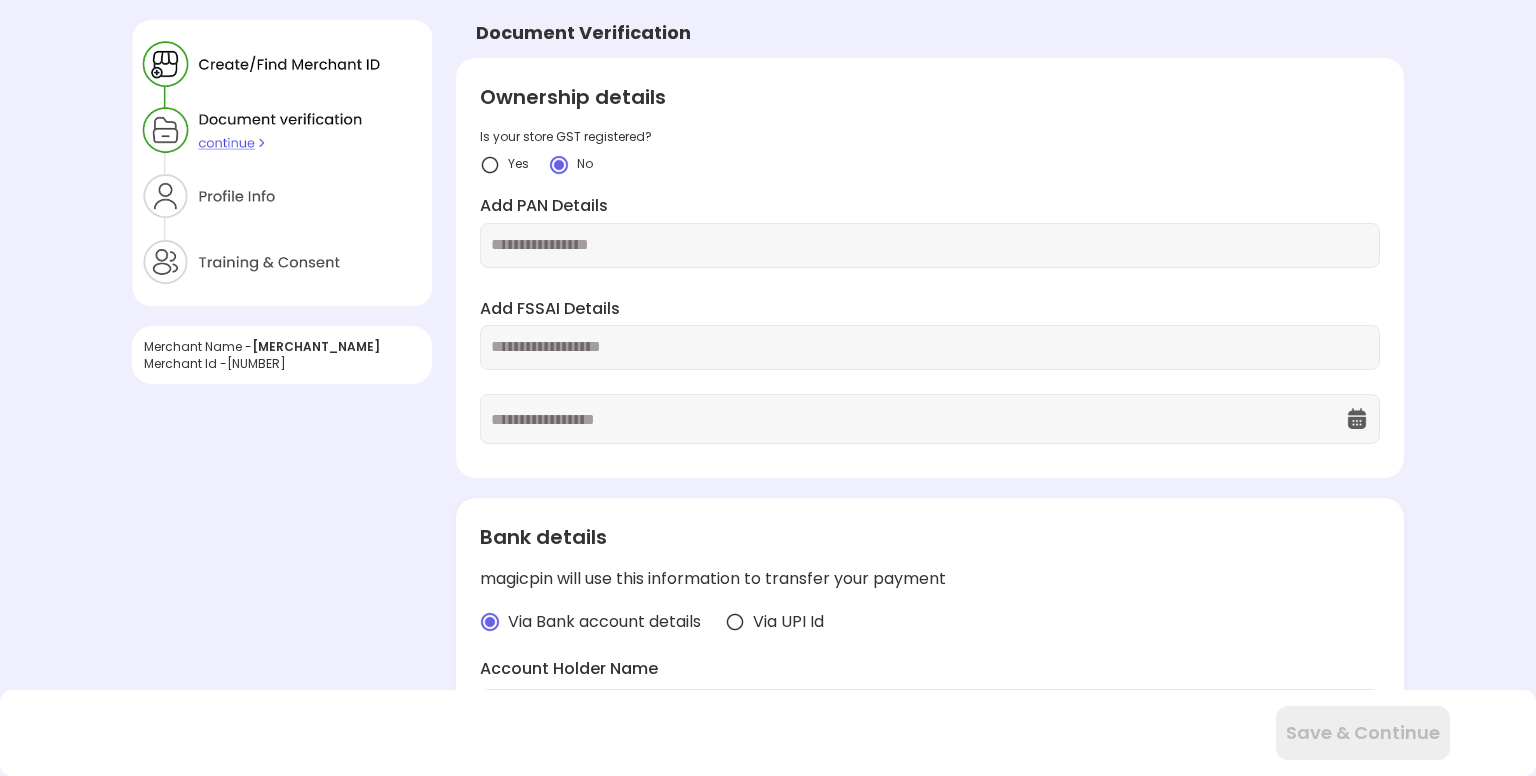 click at bounding box center [930, 347] 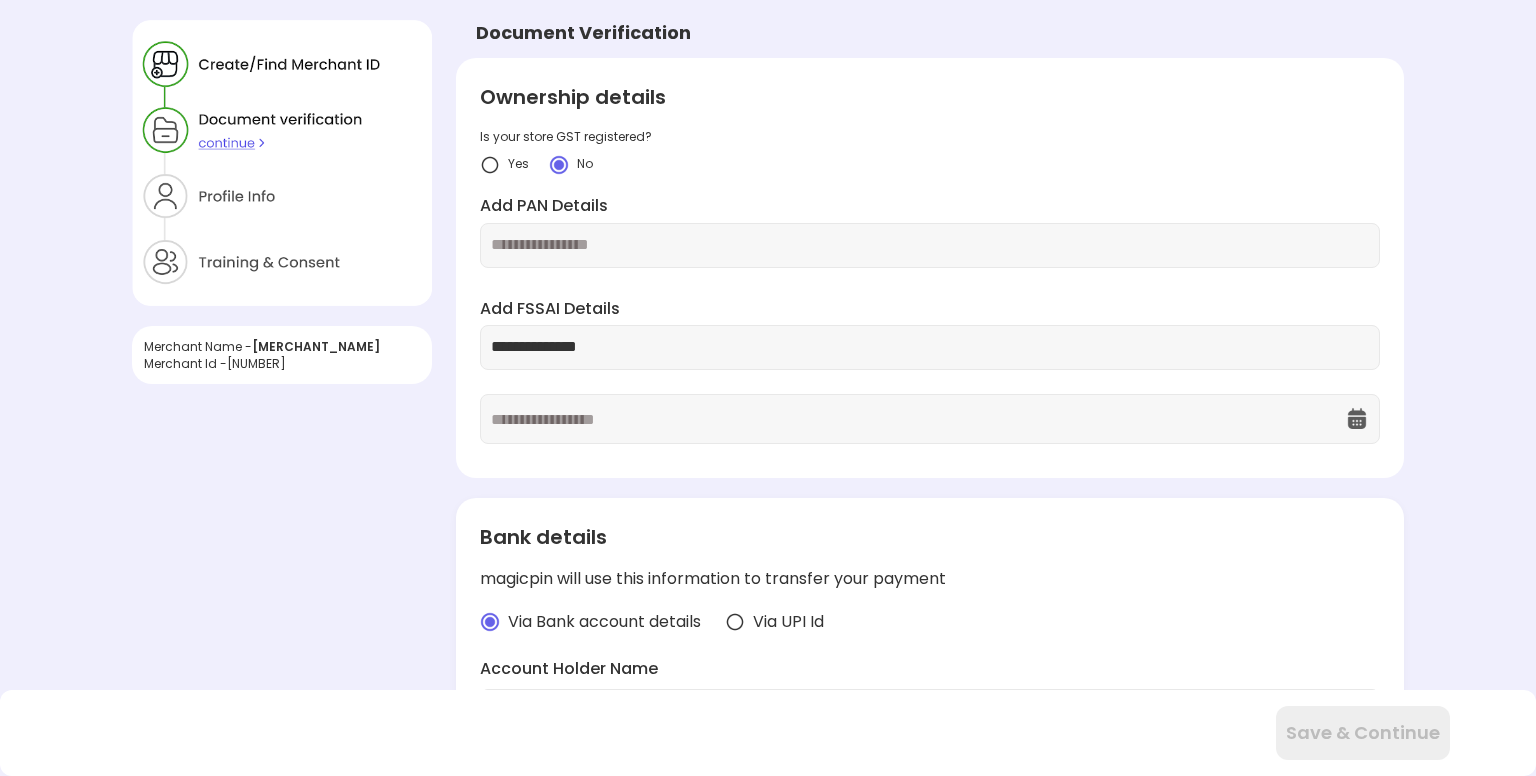 type on "**********" 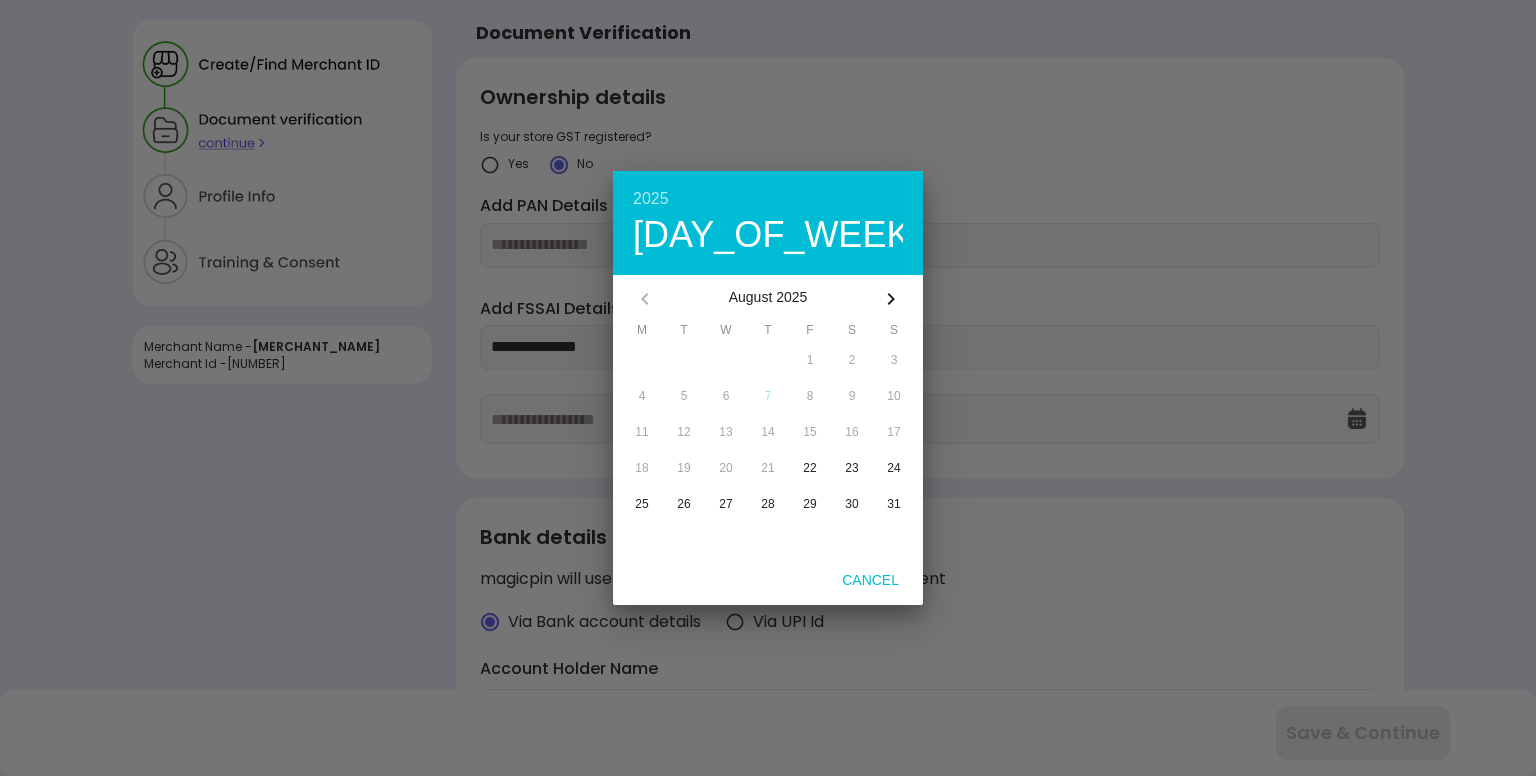 click 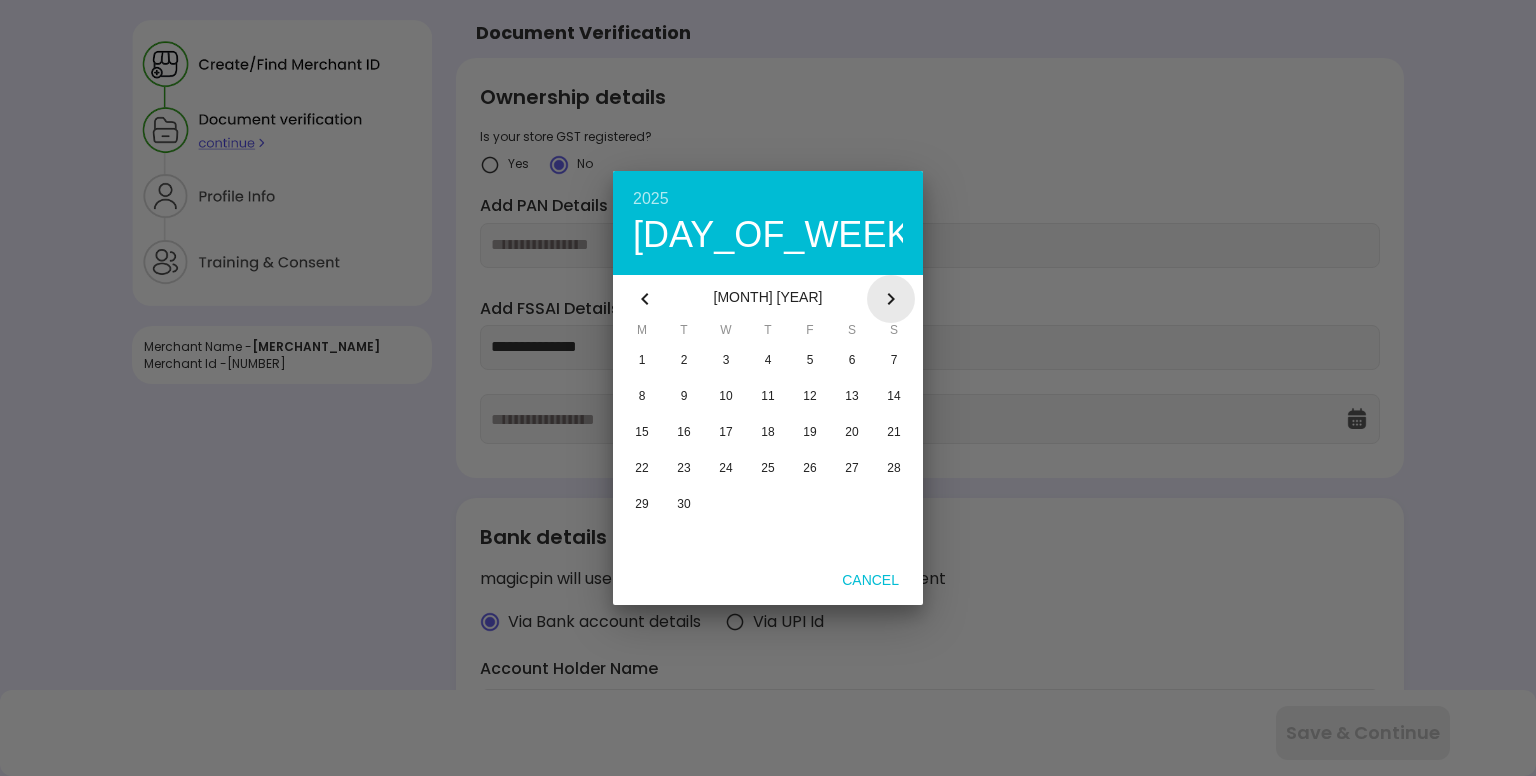 click 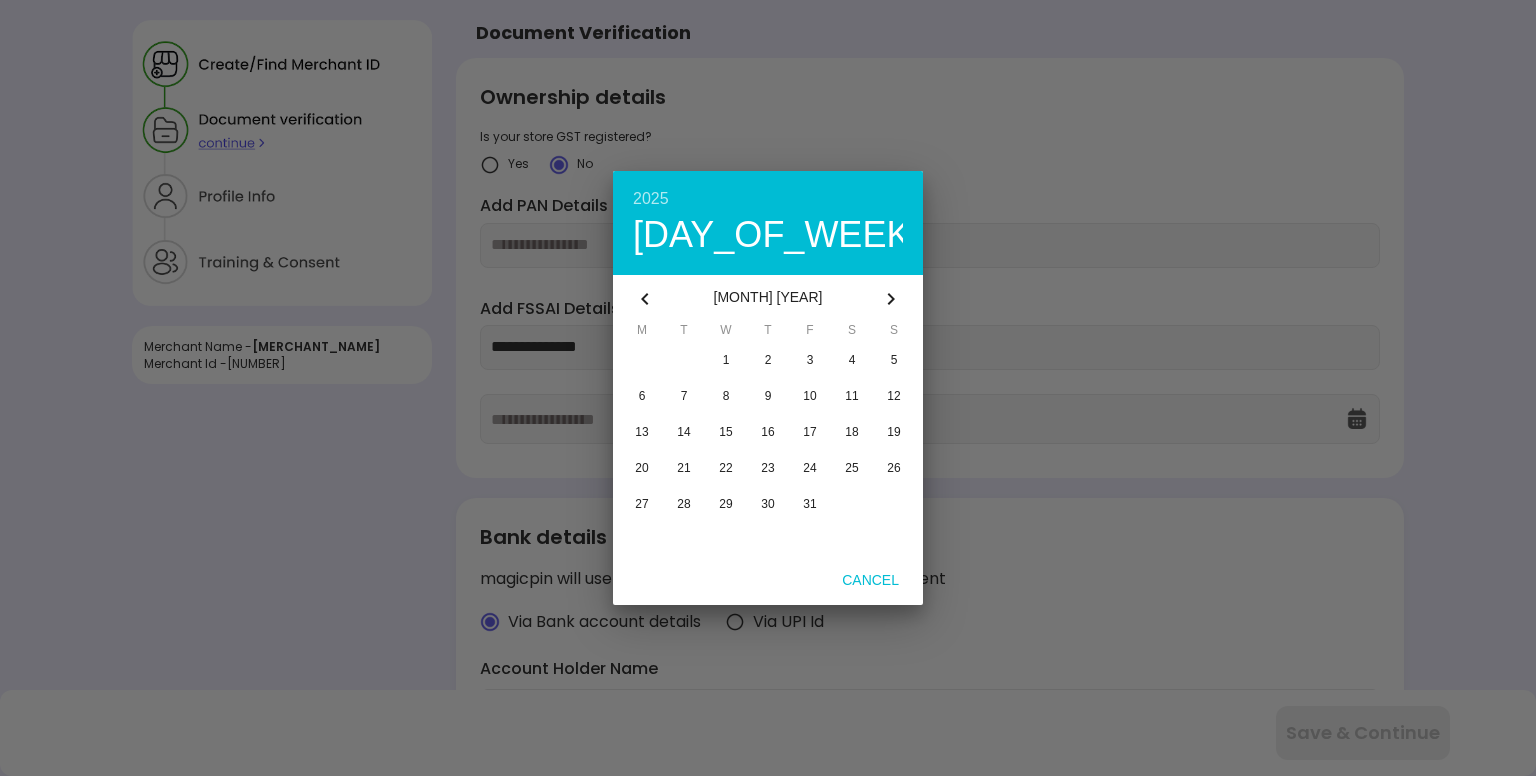 click 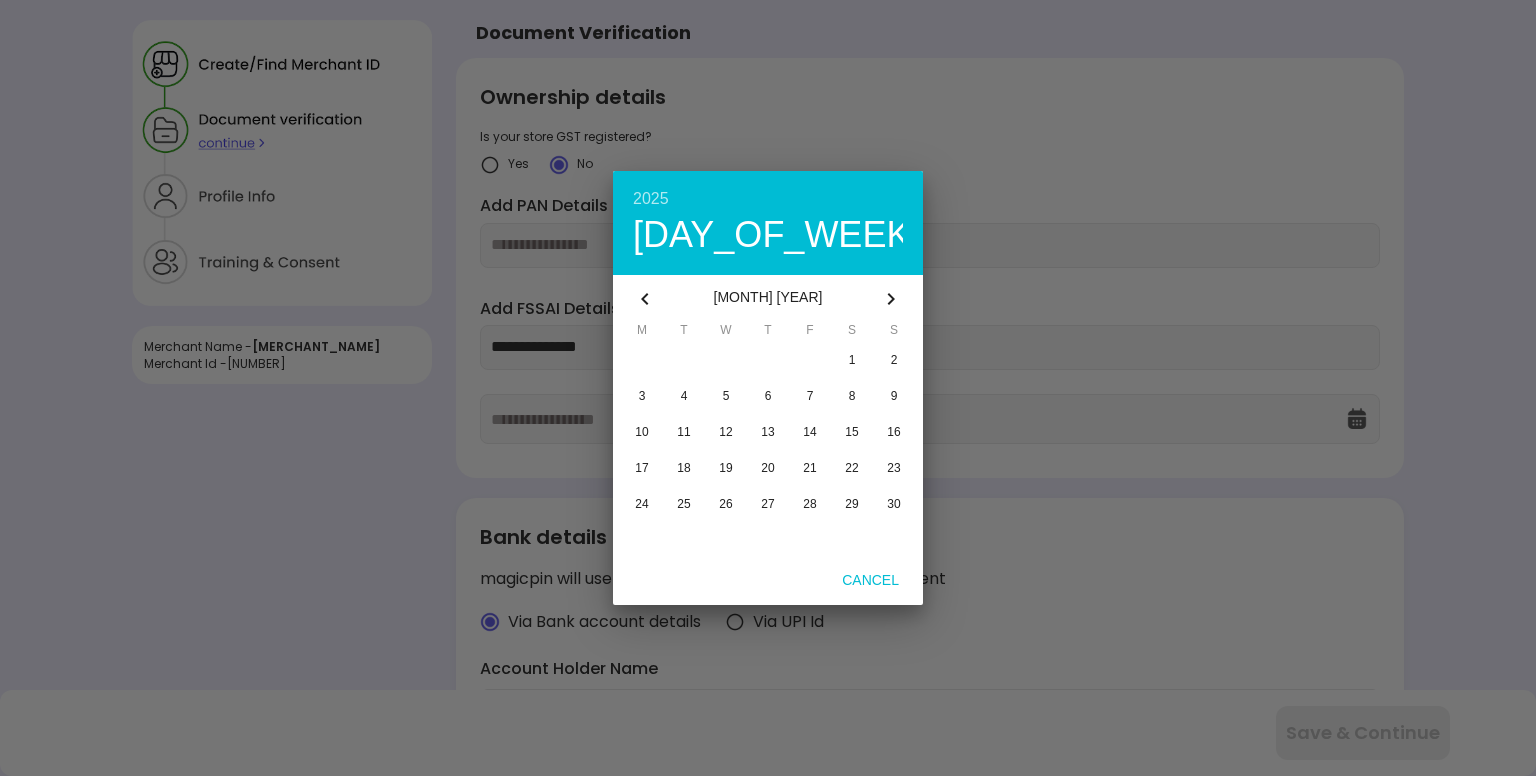 type 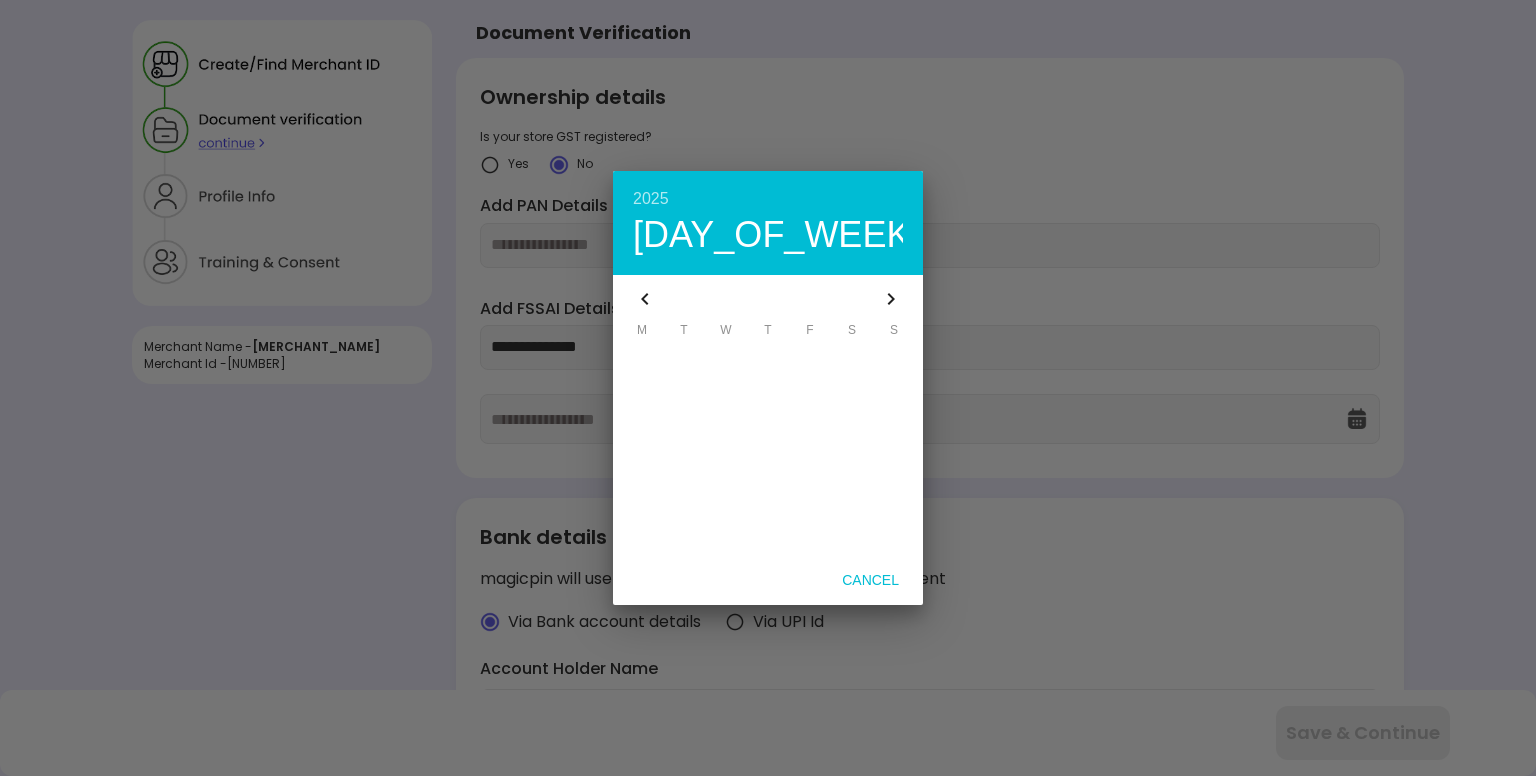 click 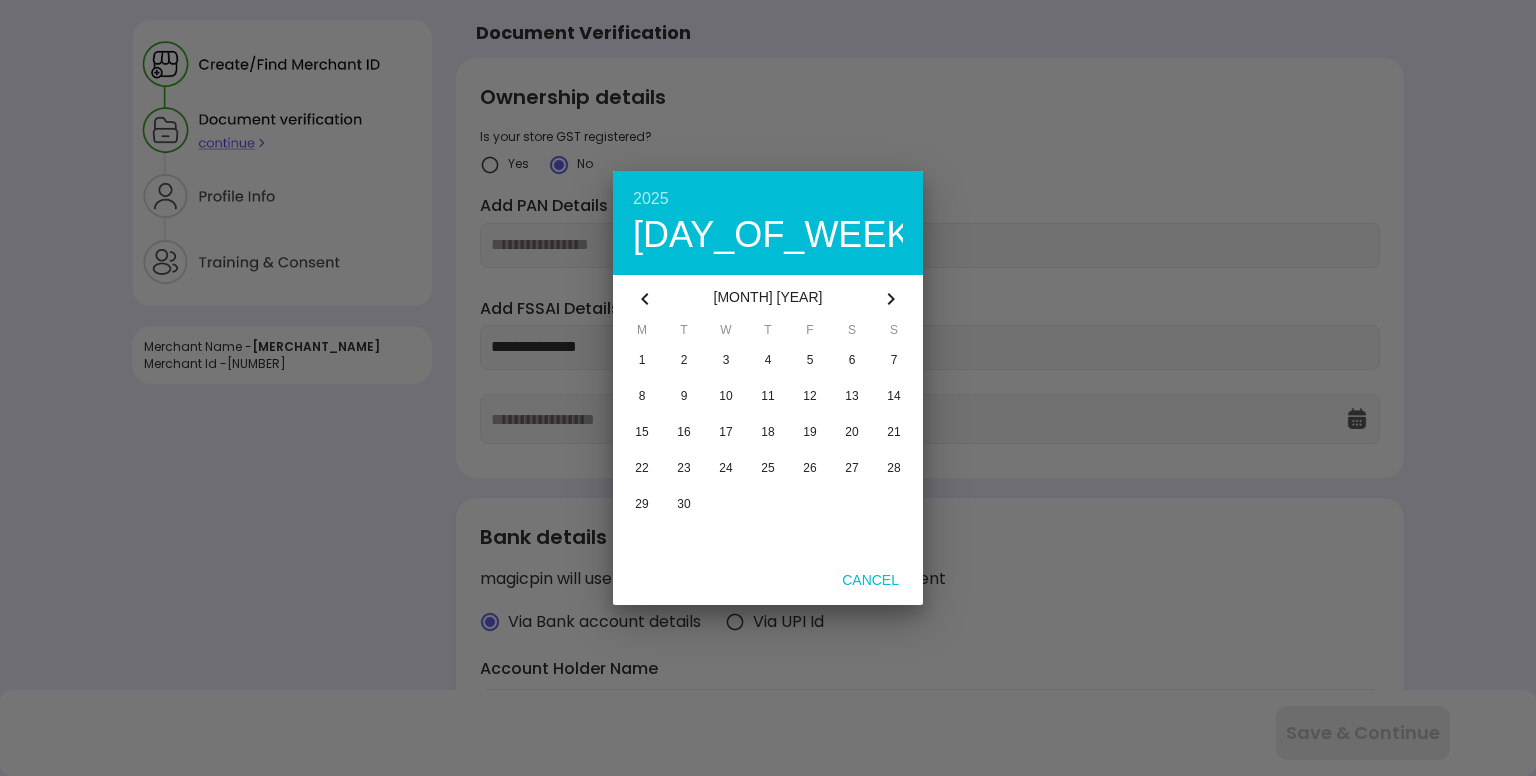 click 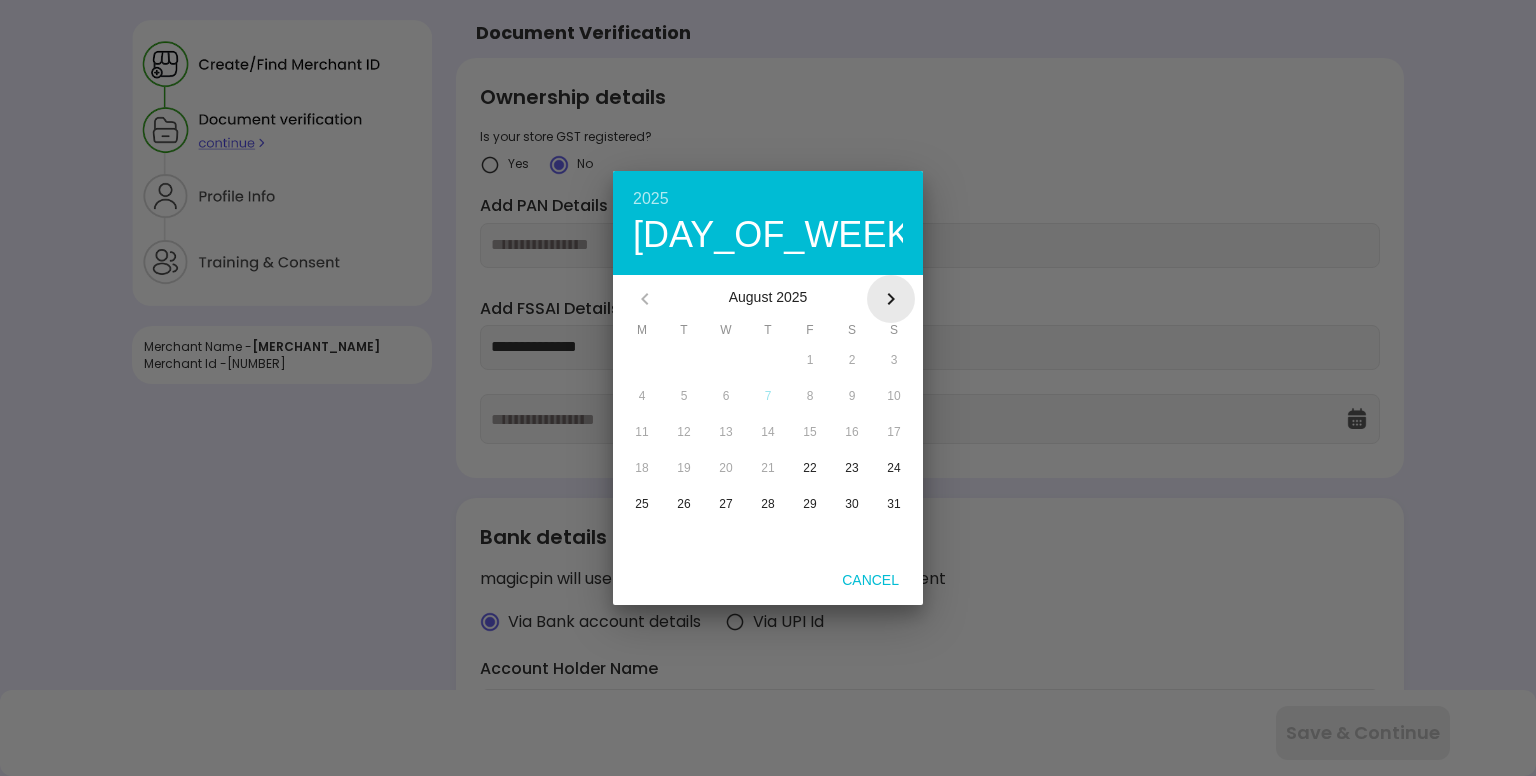 click 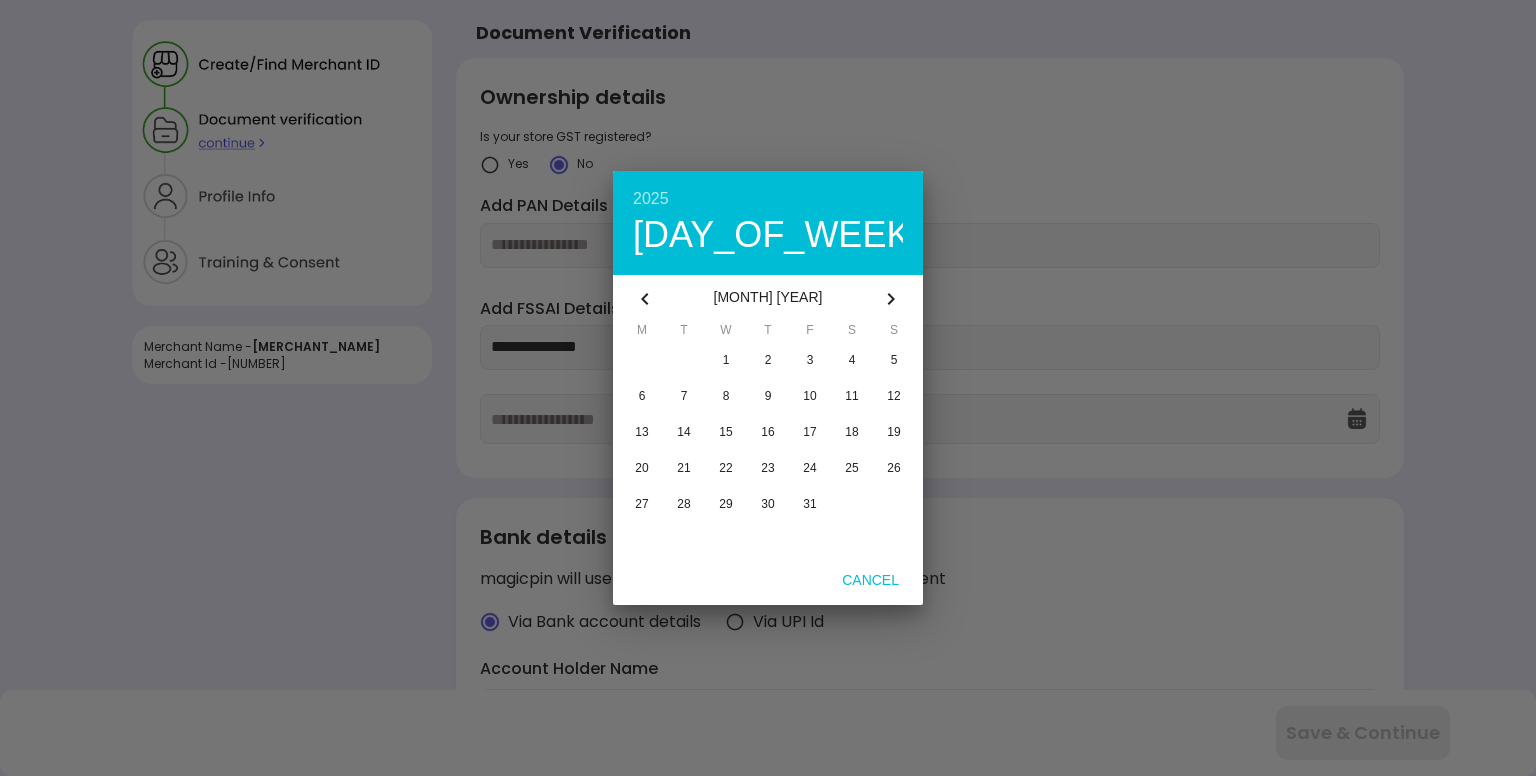 click 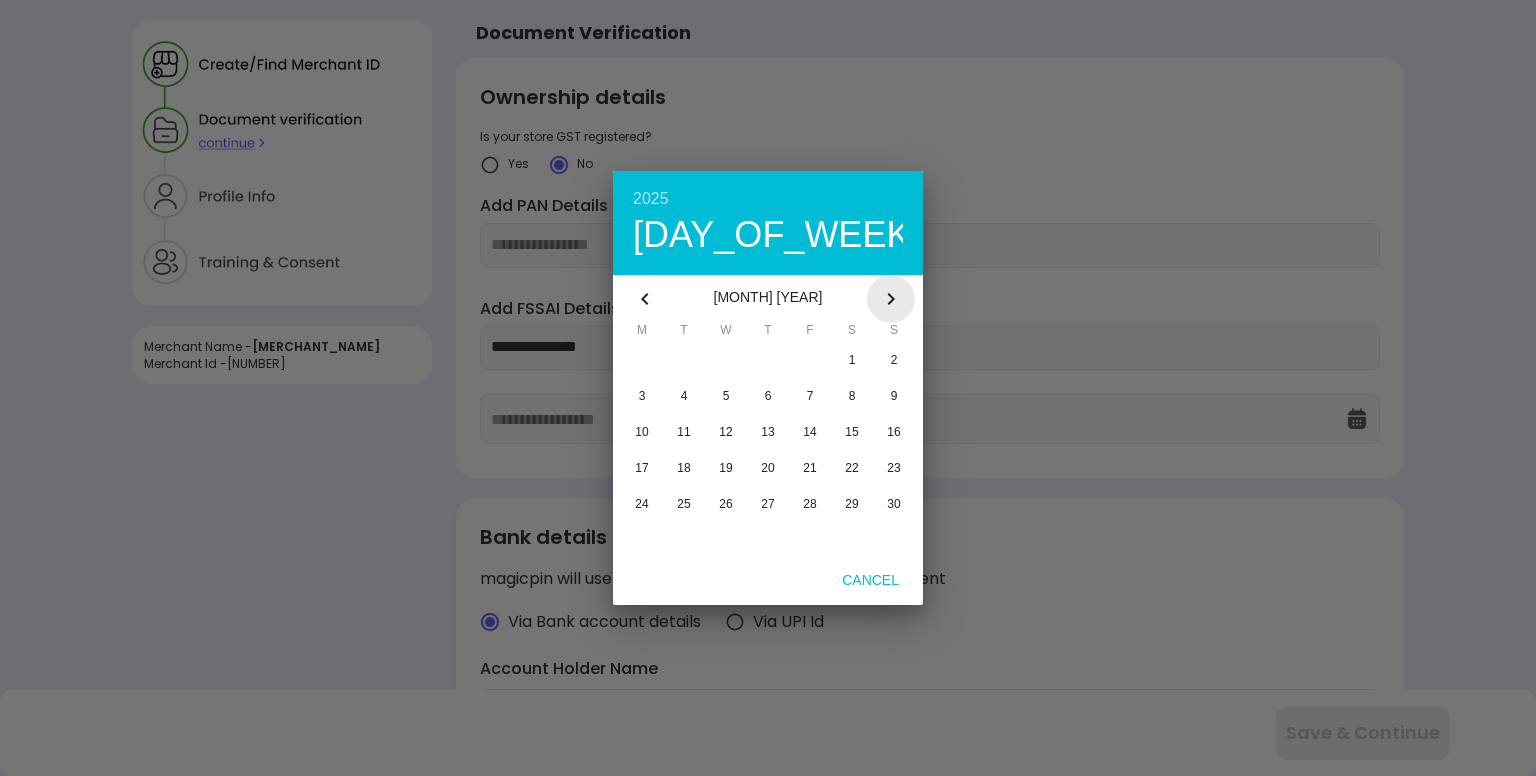 click 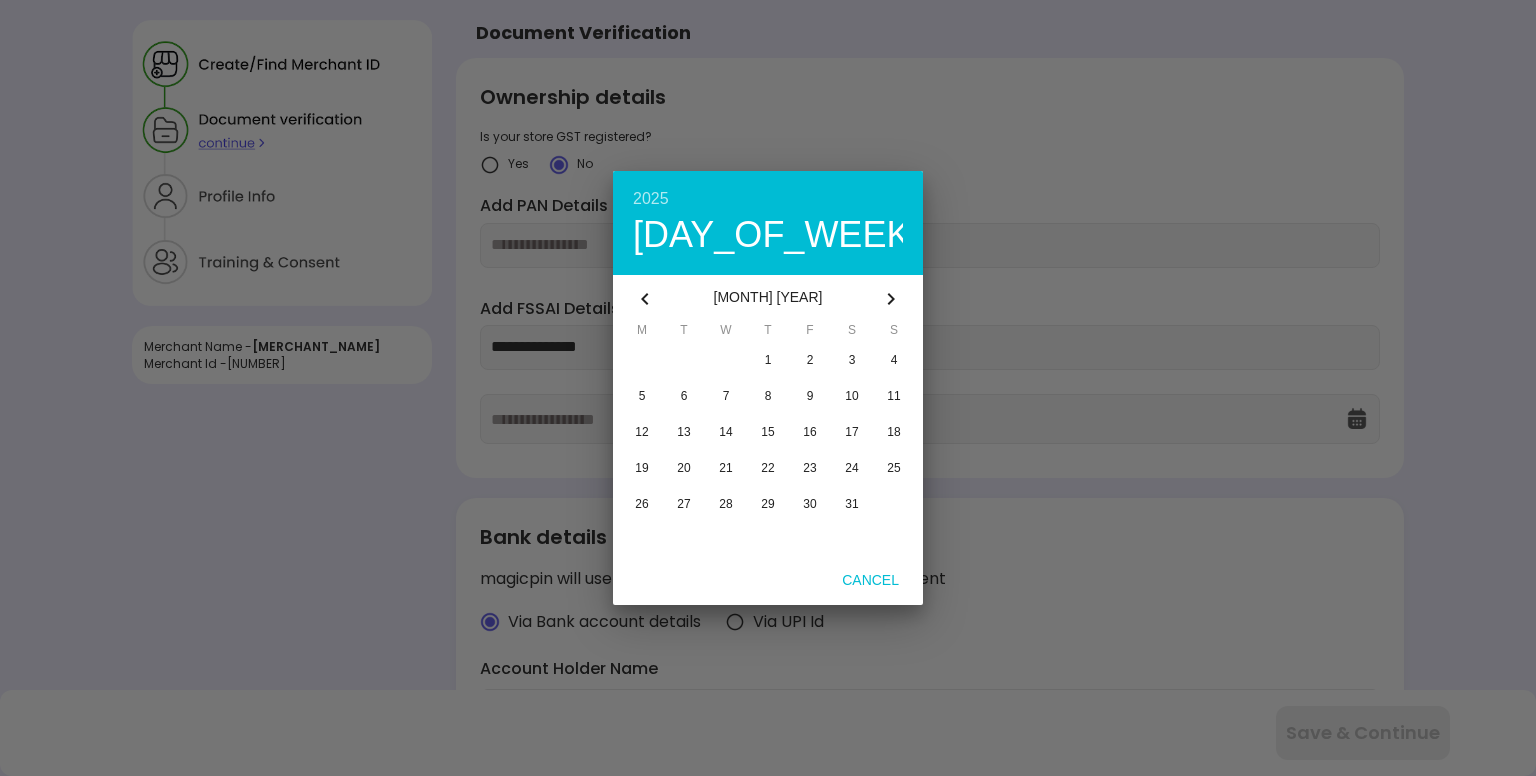 click 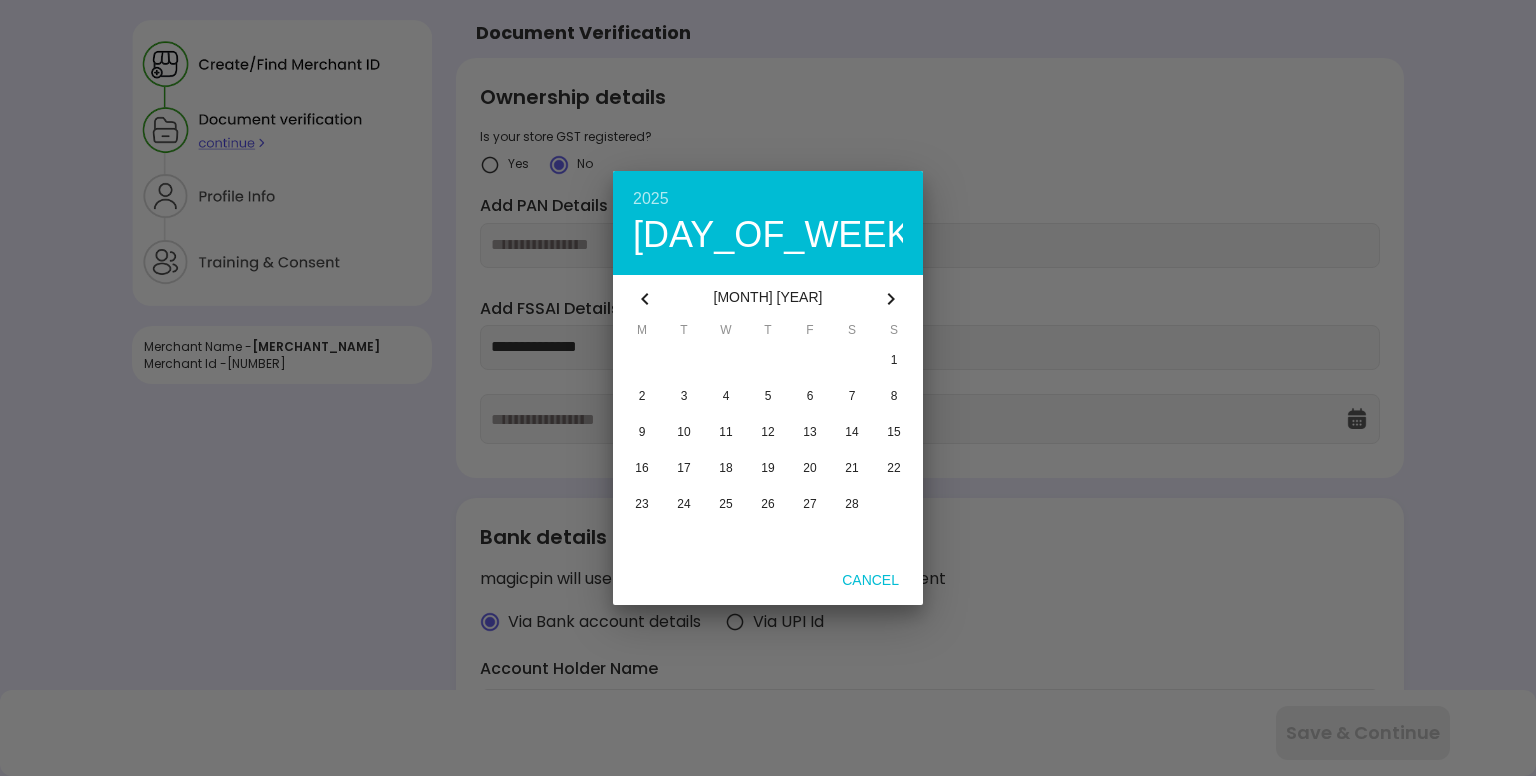 click 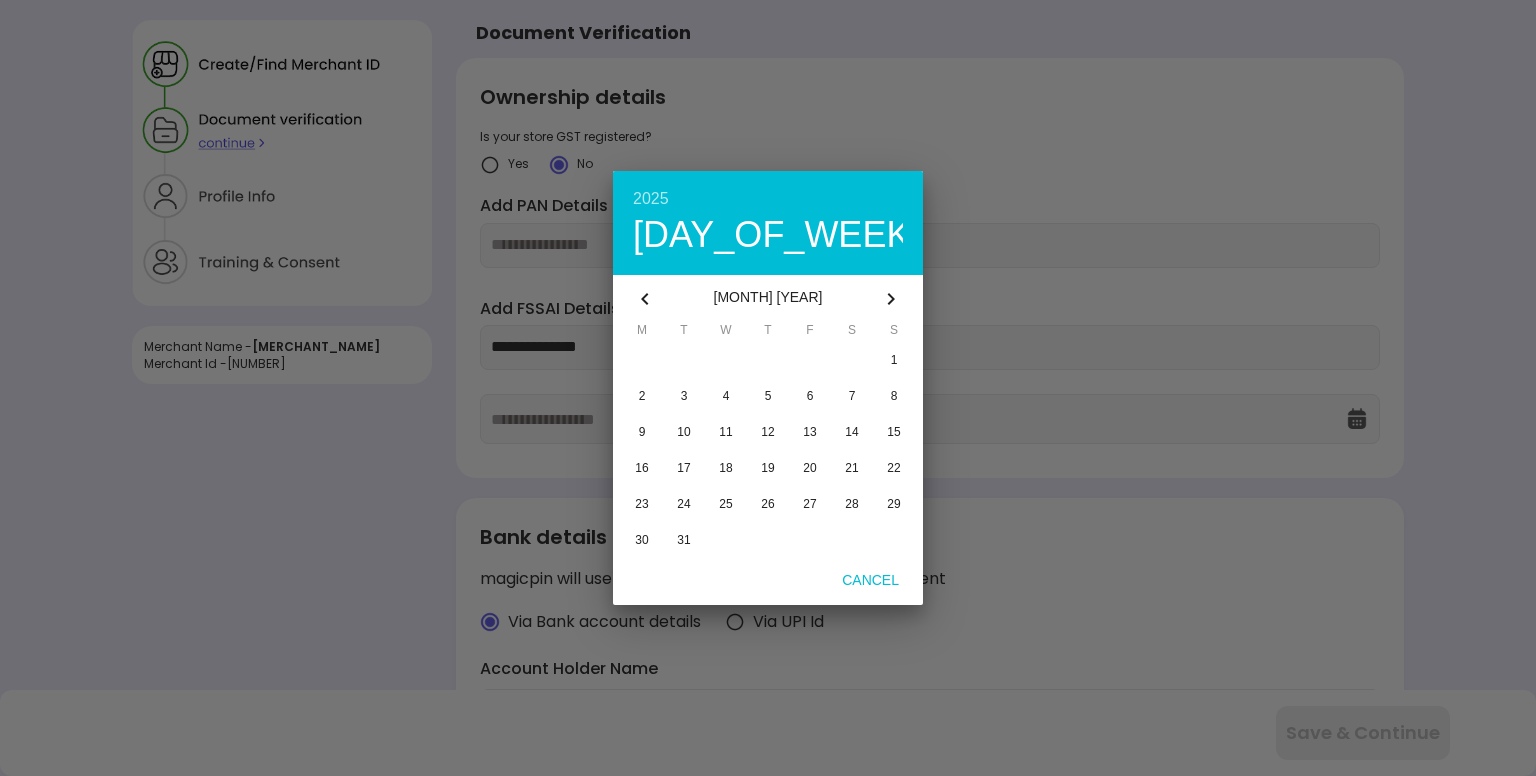 click 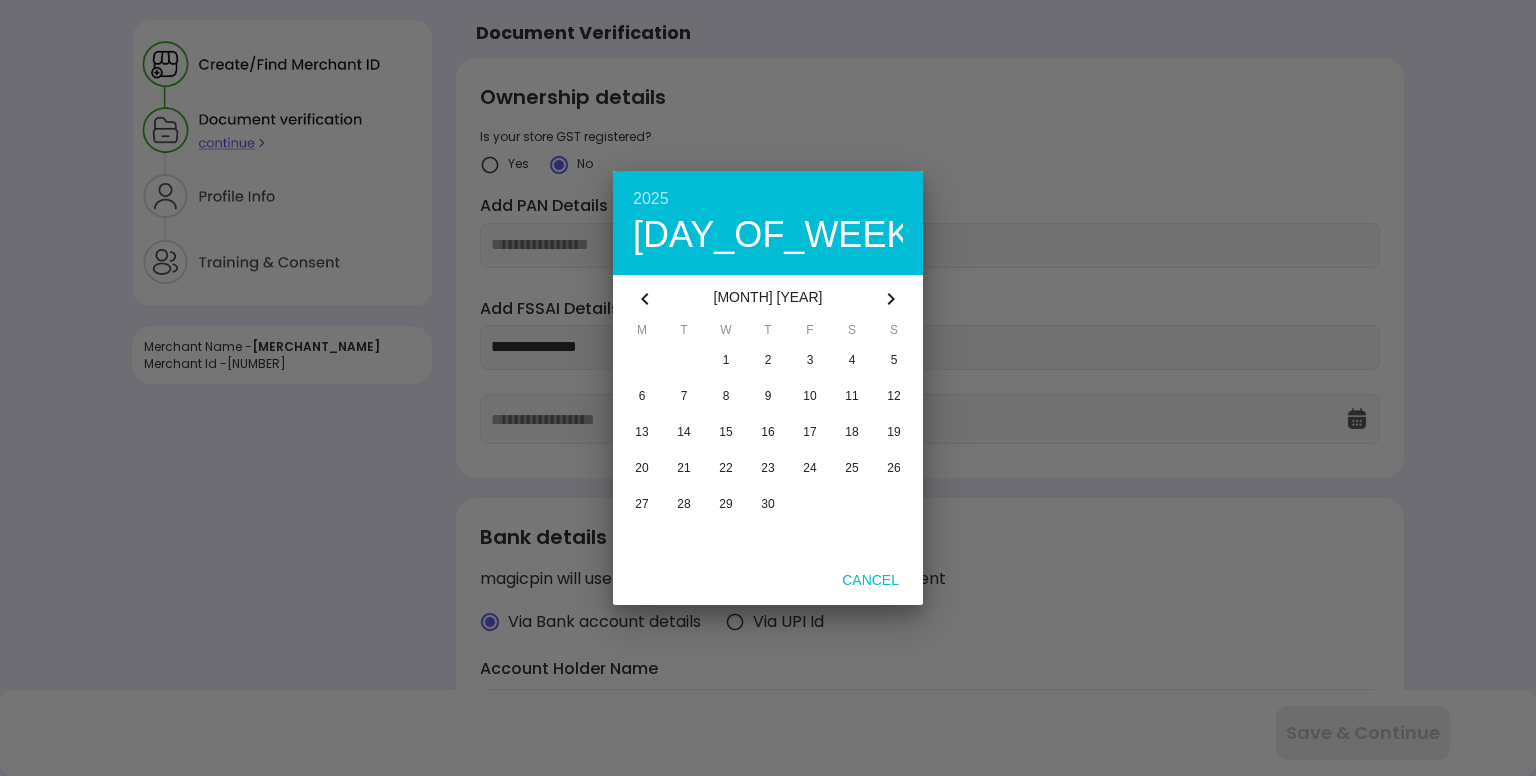 click 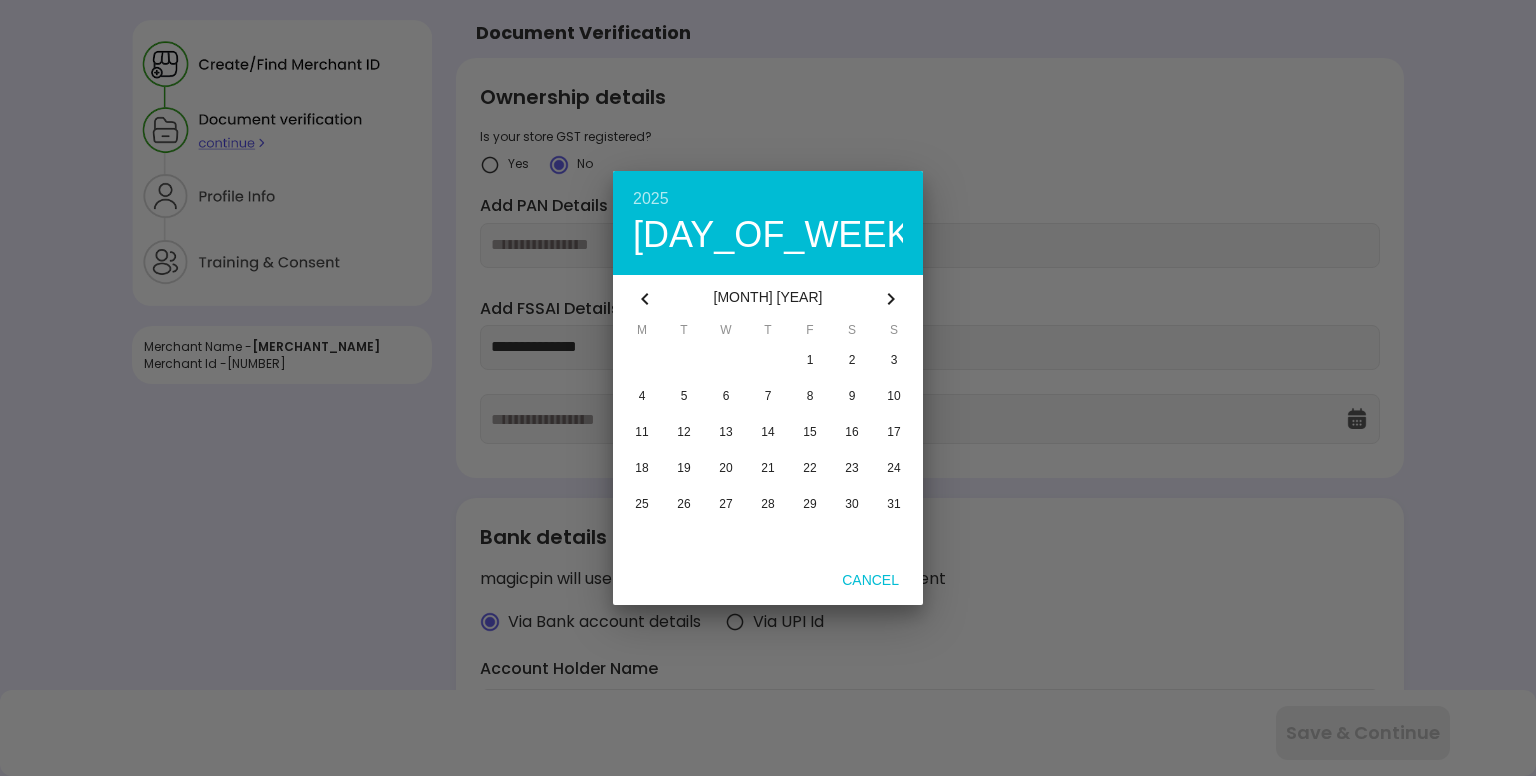 click 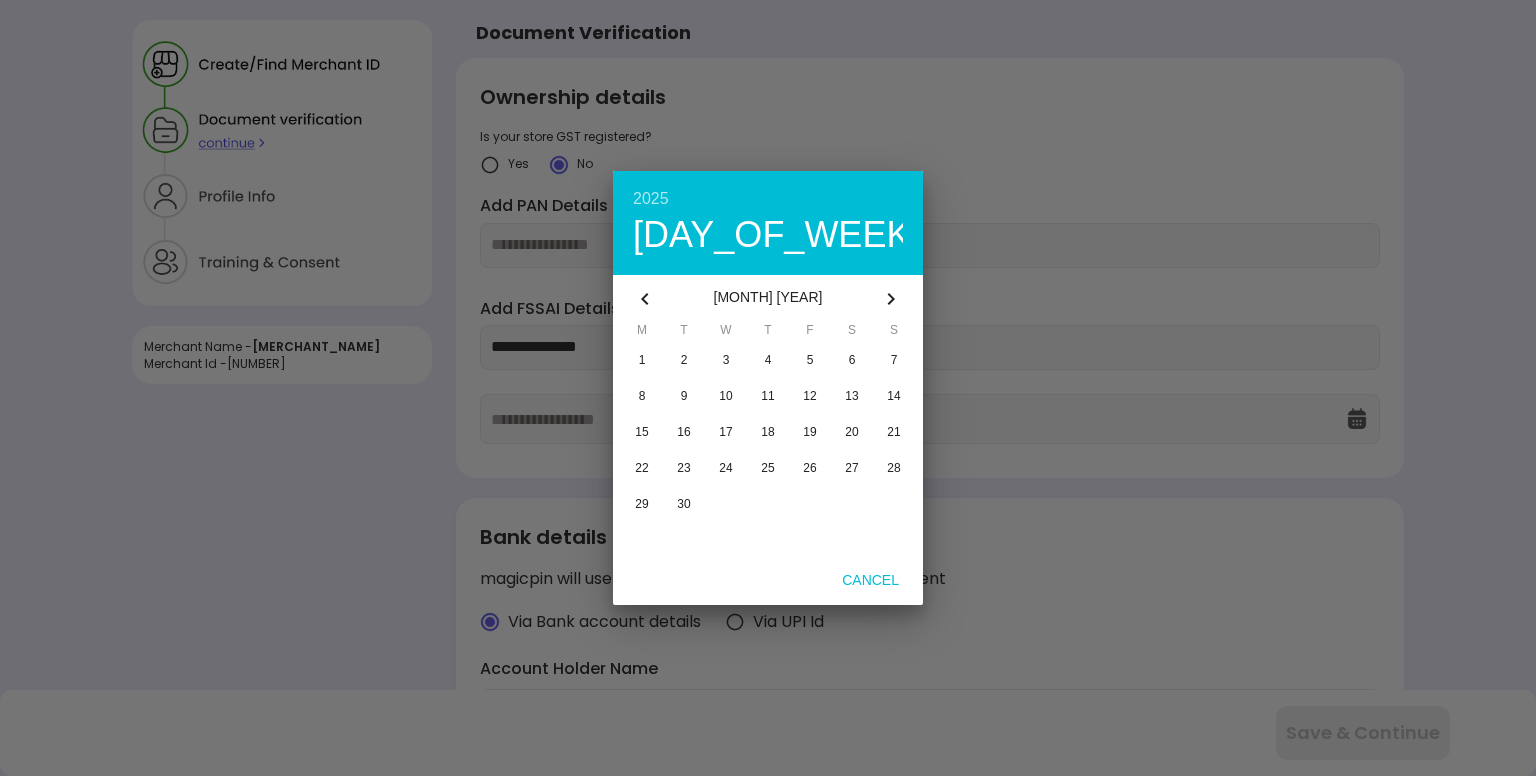 click 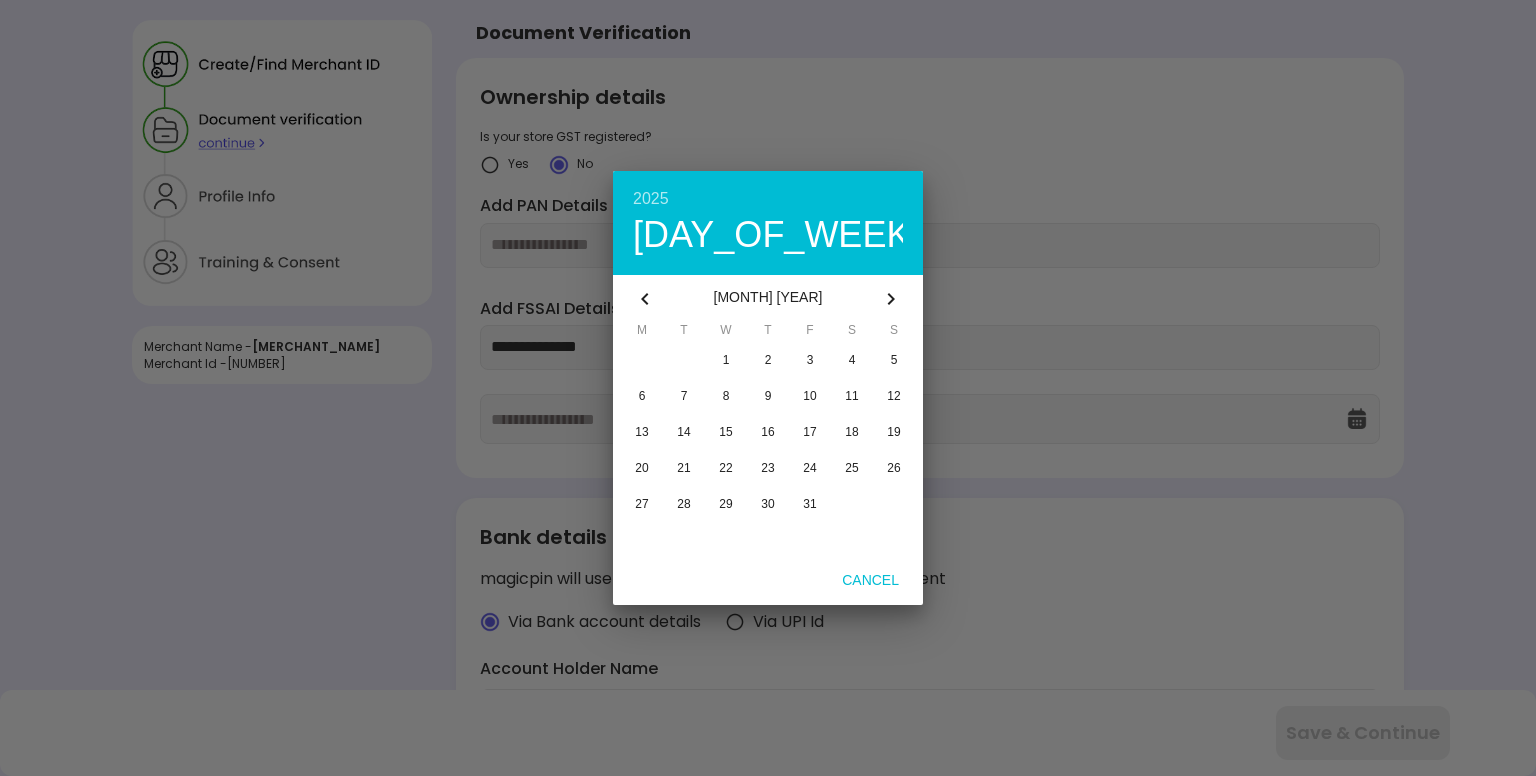 click 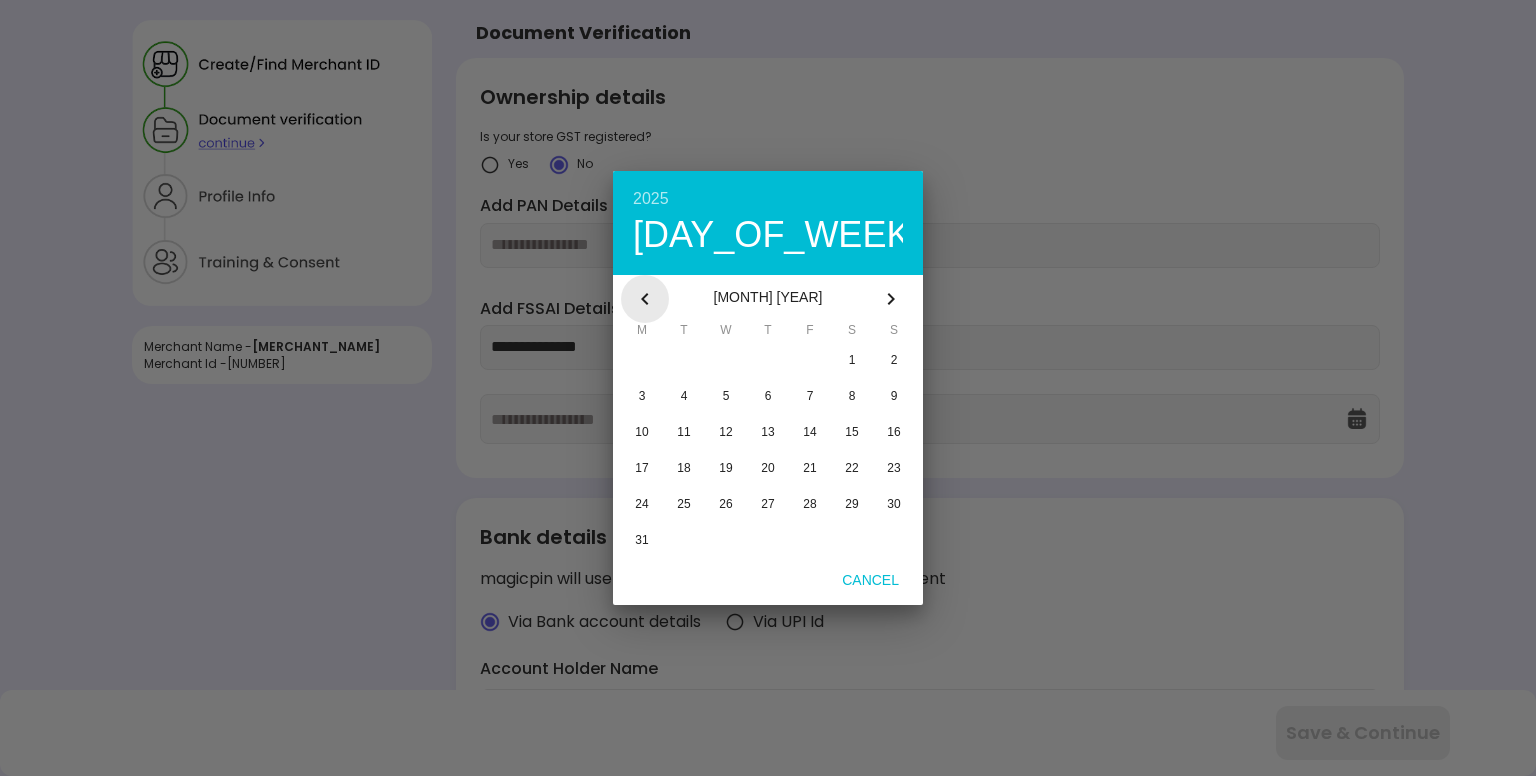 click 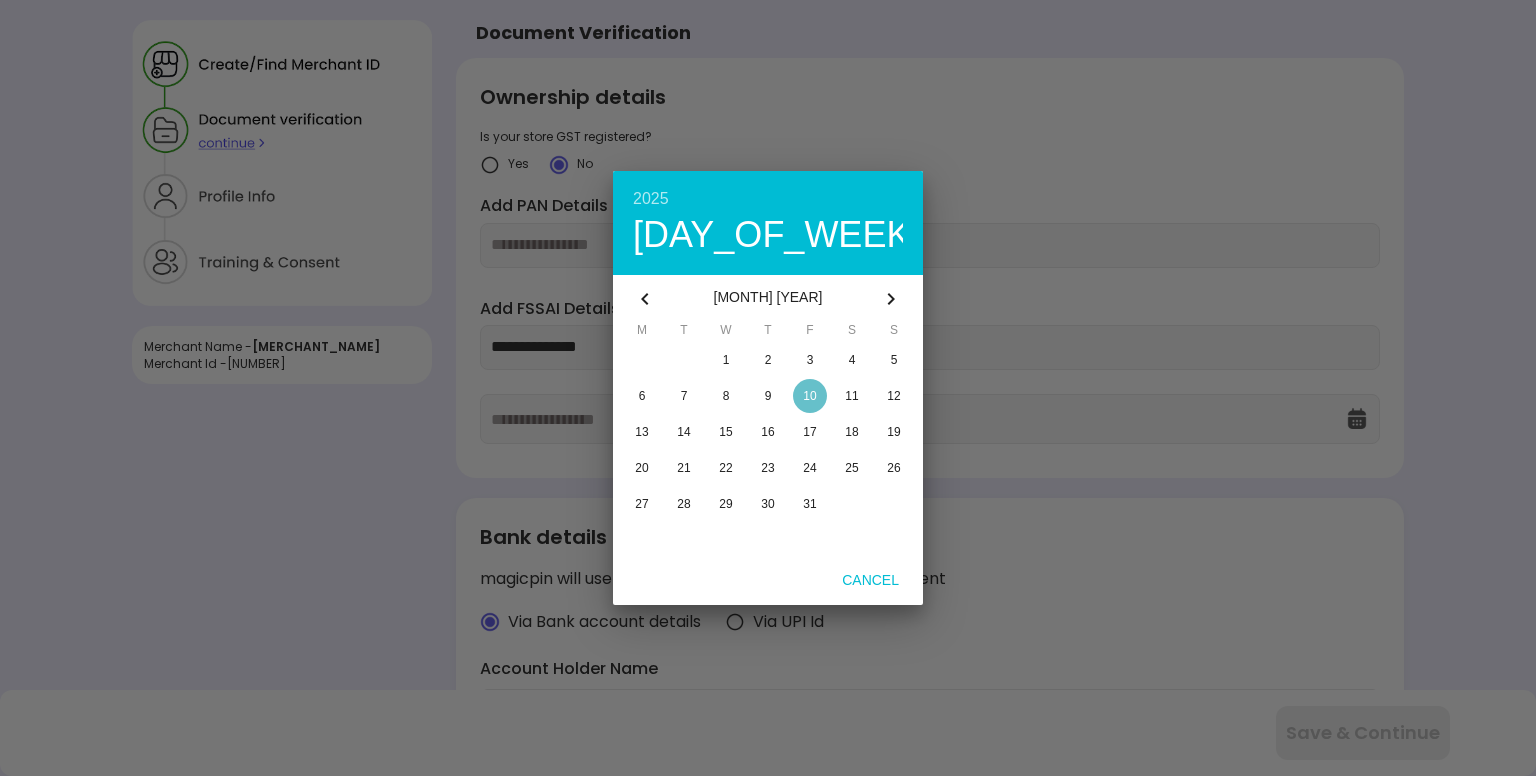 click at bounding box center (810, 396) 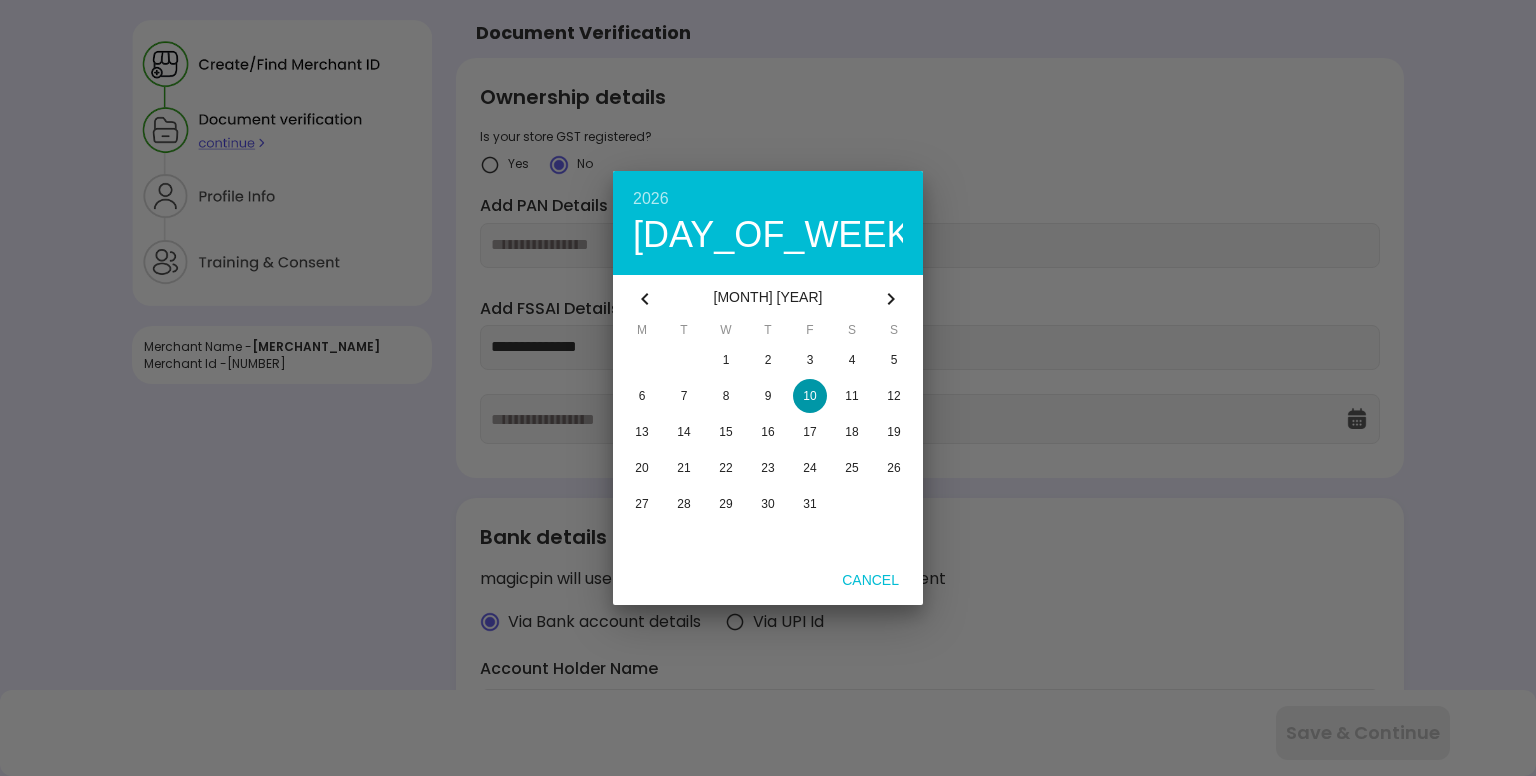 type on "**********" 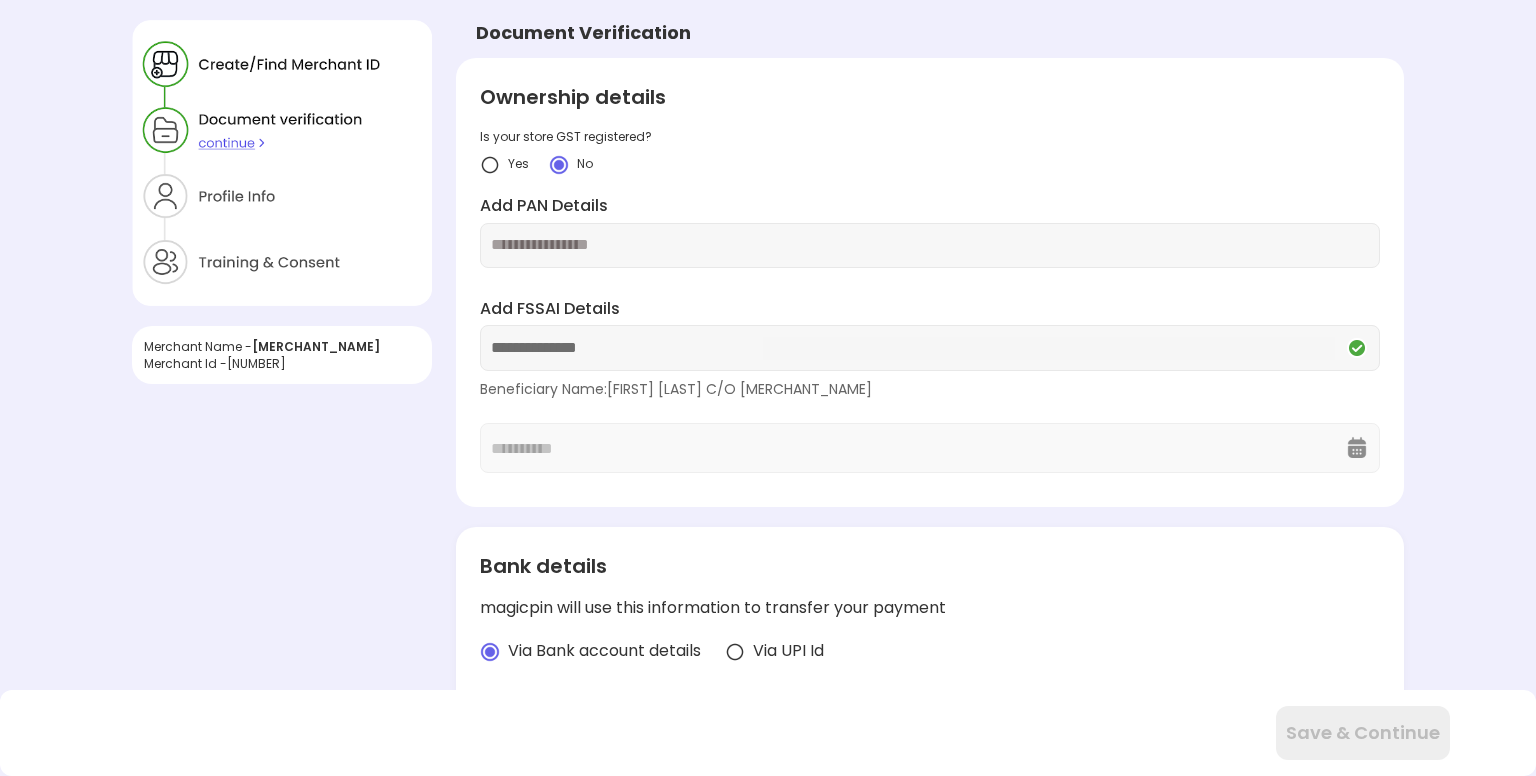 click at bounding box center (930, 245) 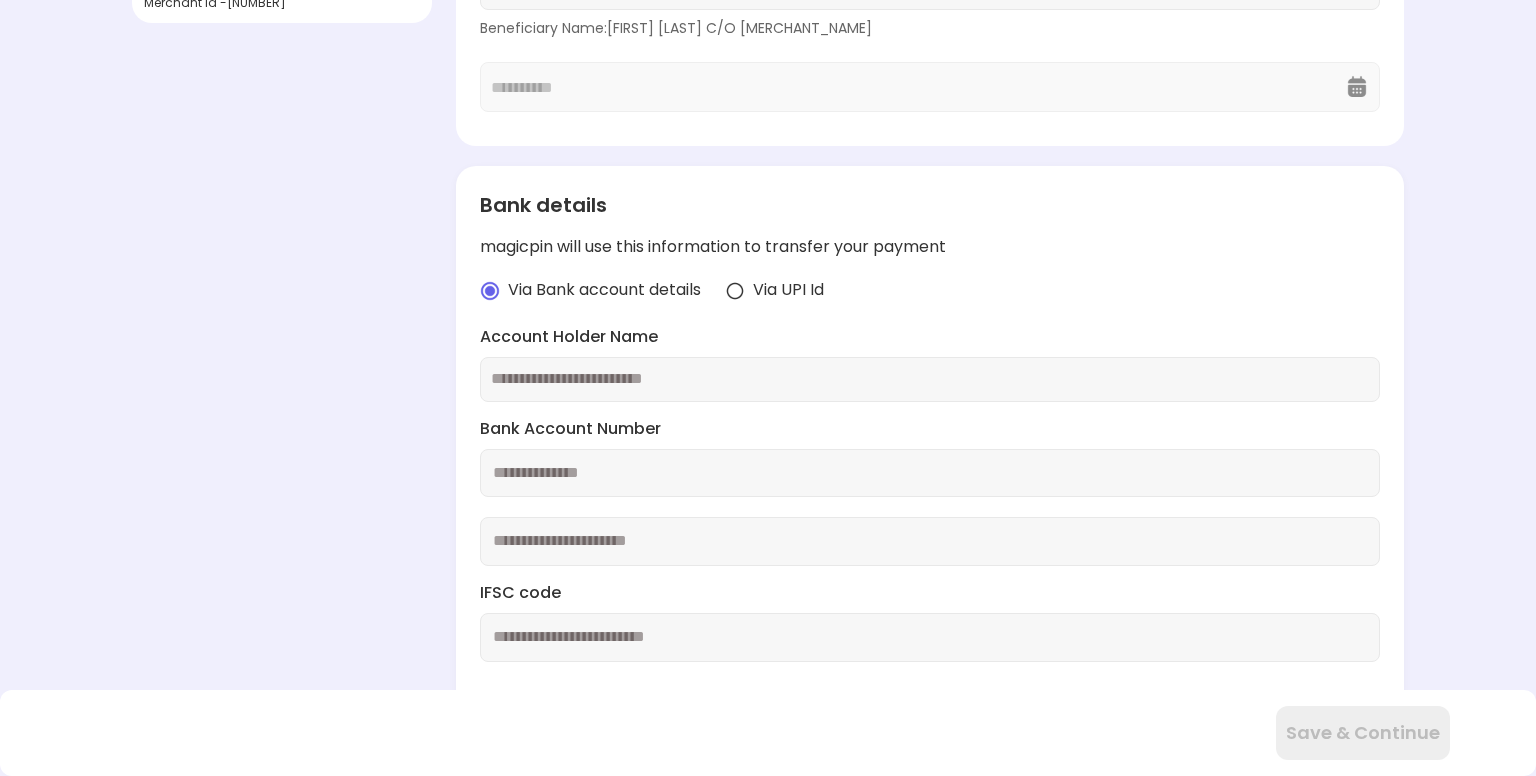 scroll, scrollTop: 400, scrollLeft: 0, axis: vertical 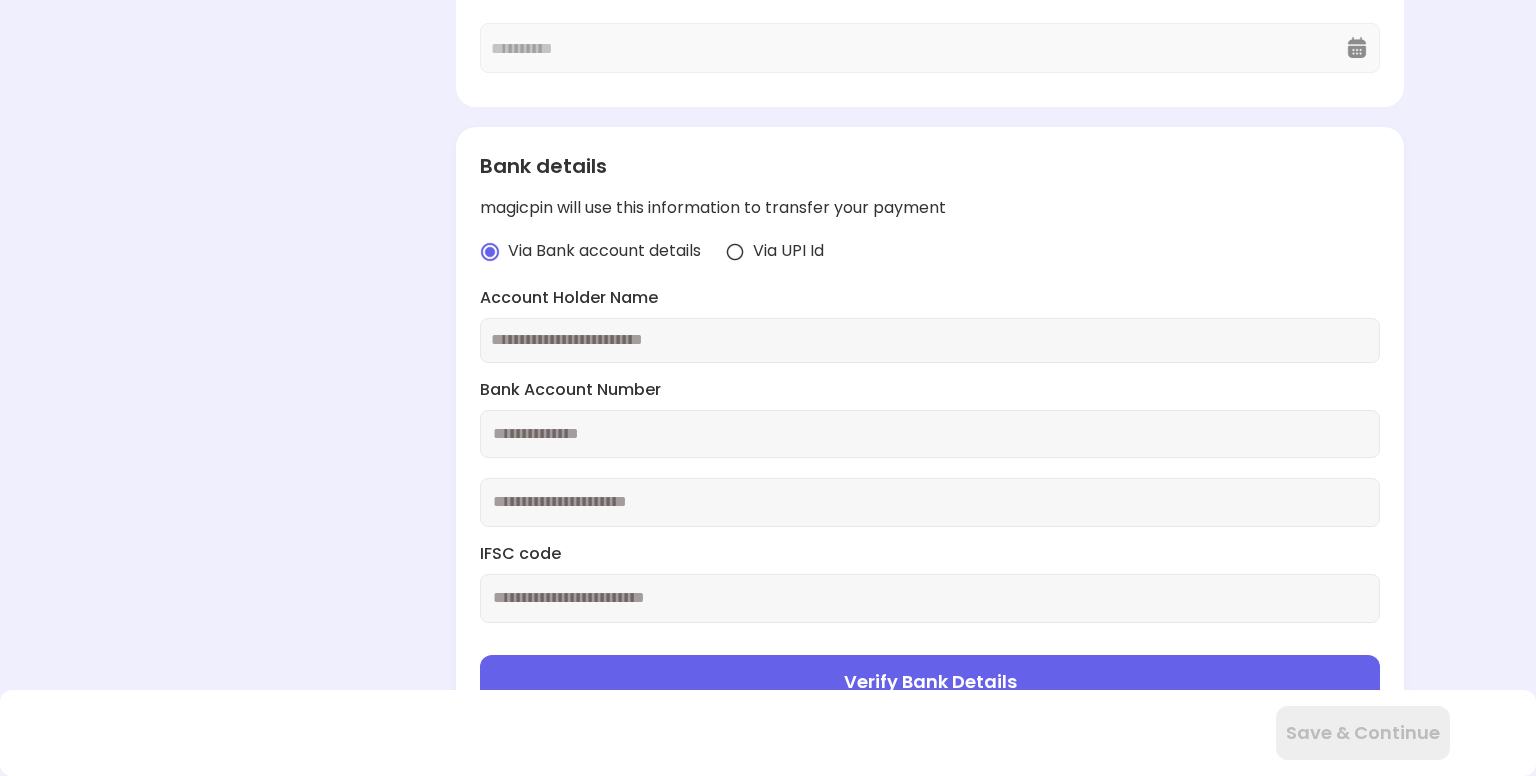 click on "**********" at bounding box center (768, 226) 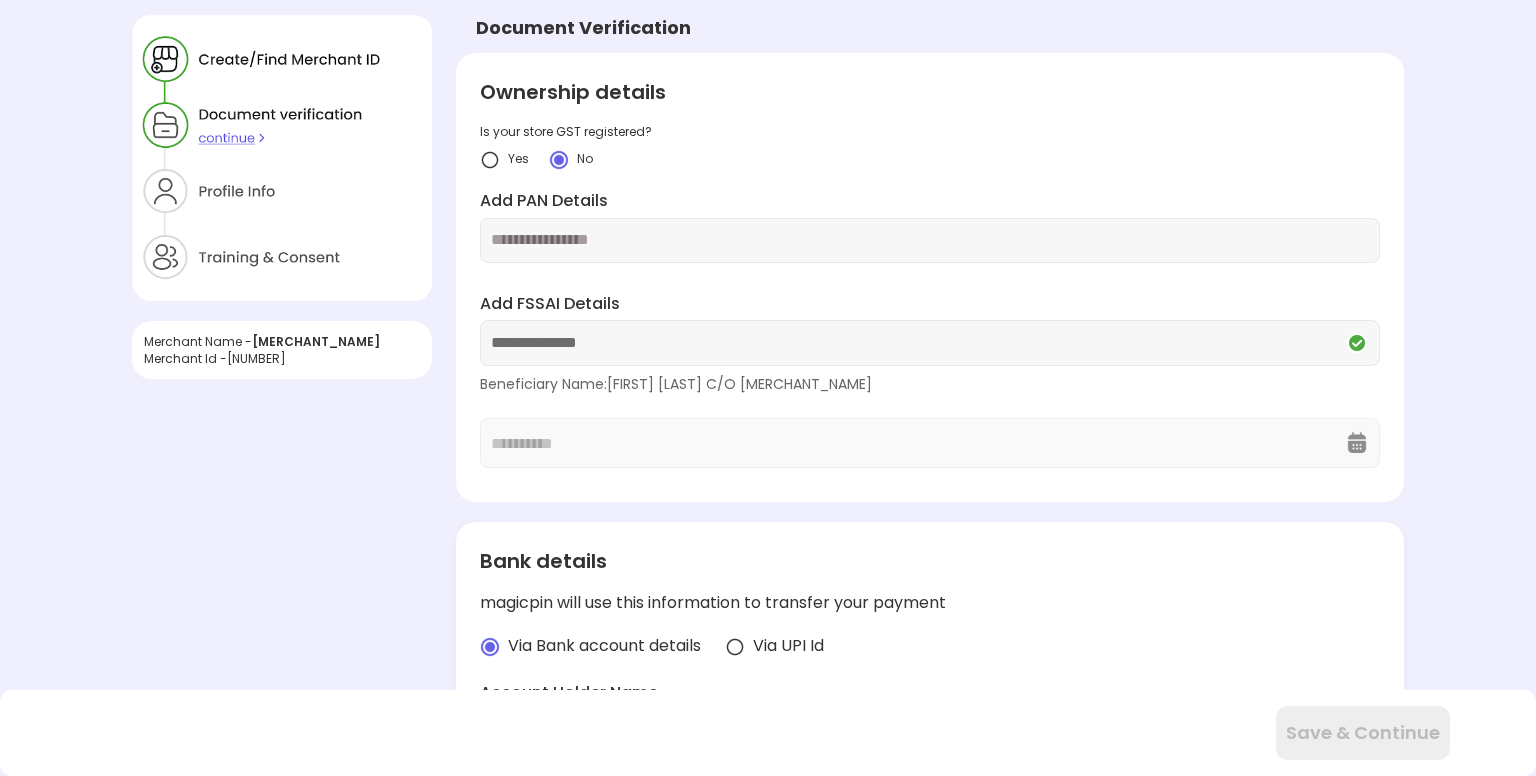 scroll, scrollTop: 0, scrollLeft: 0, axis: both 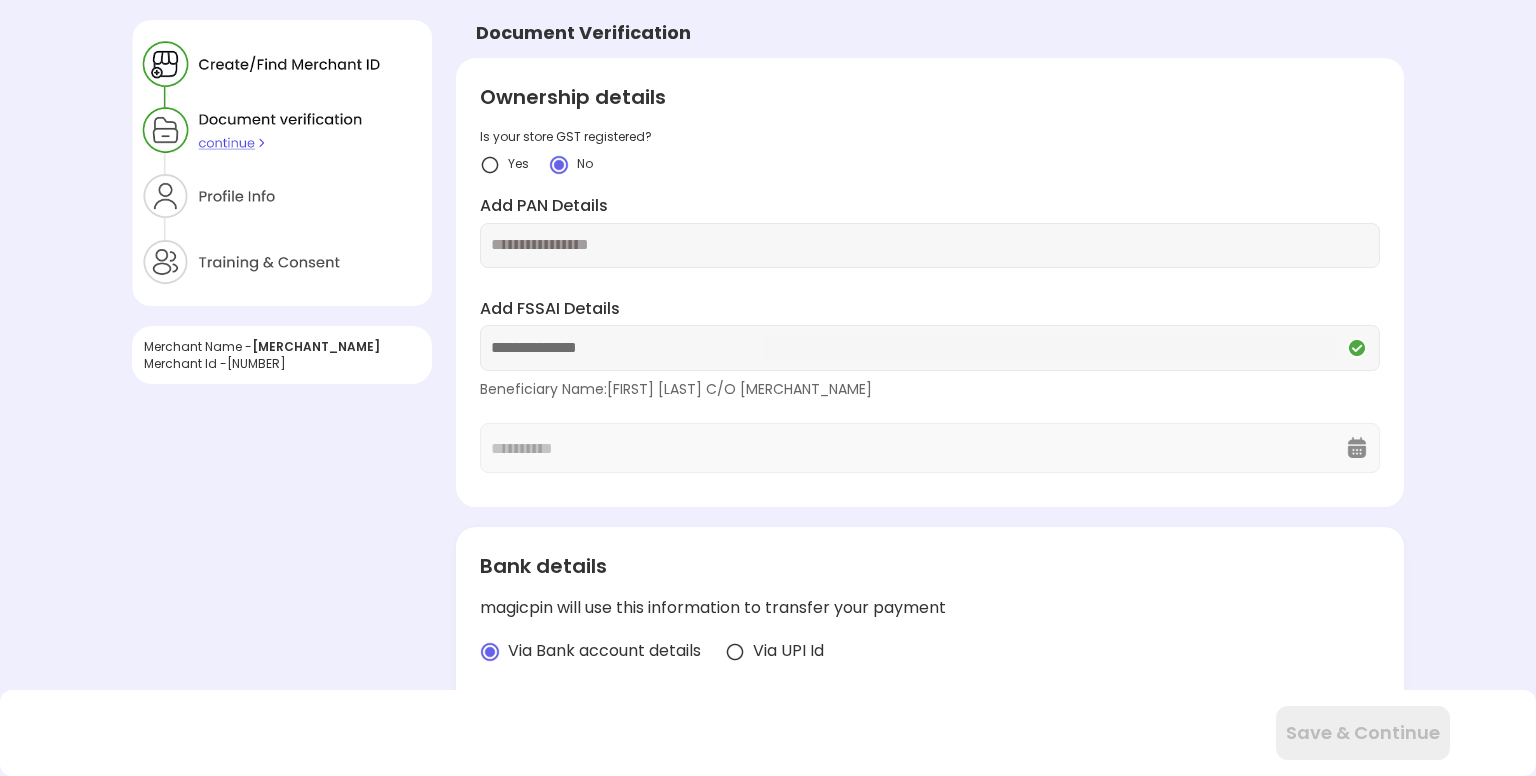 click on "**********" at bounding box center [768, 626] 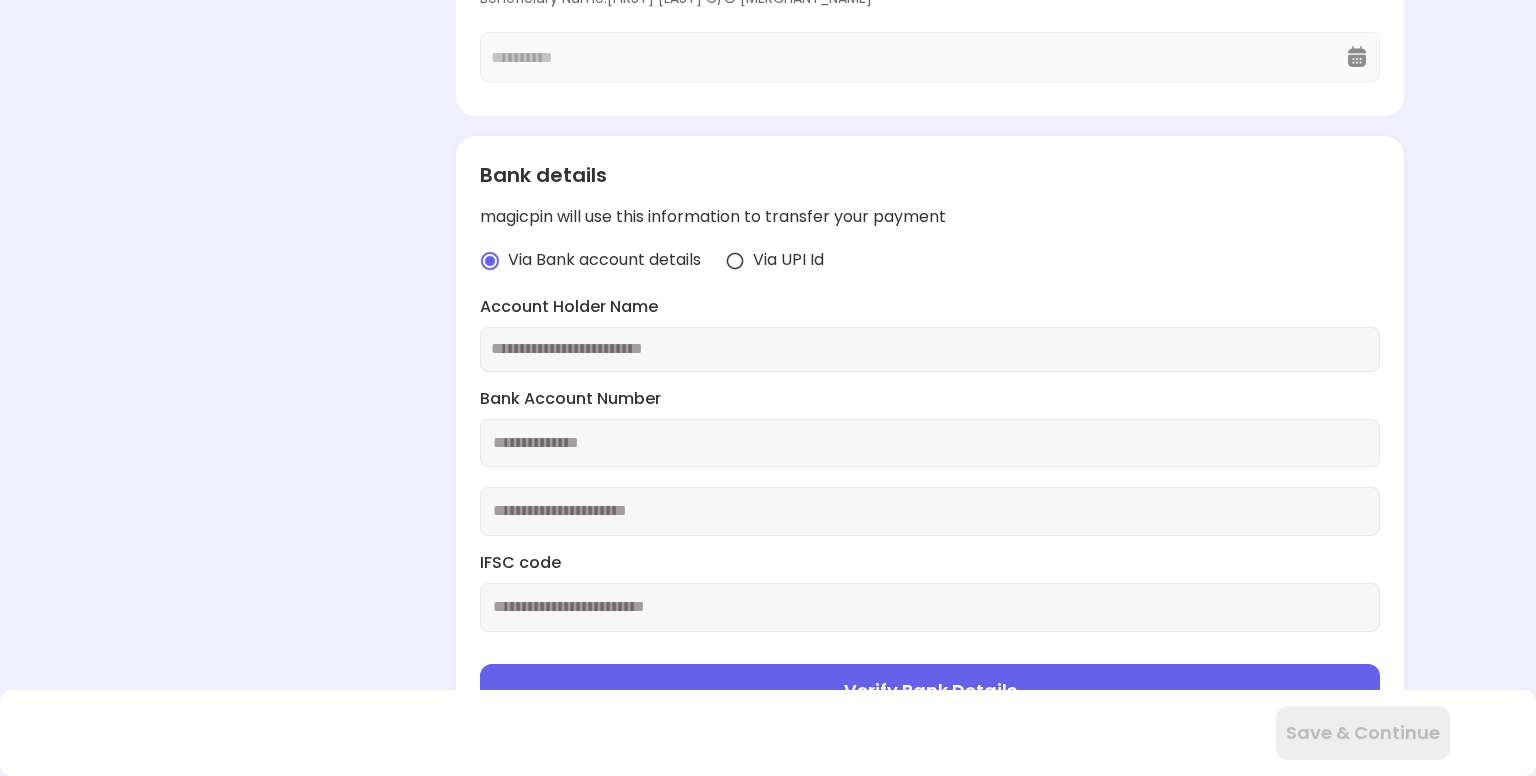 scroll, scrollTop: 0, scrollLeft: 0, axis: both 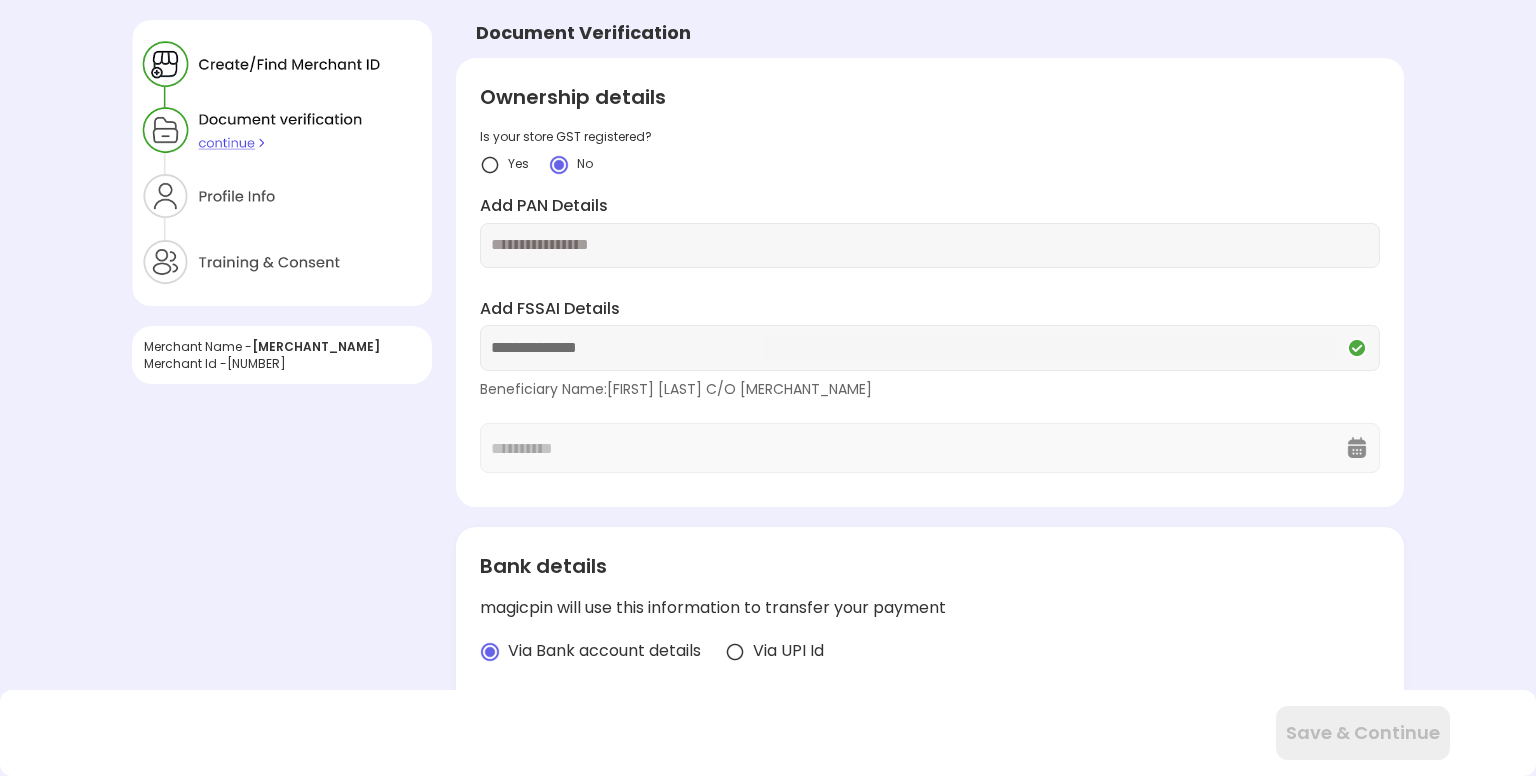 click on "**********" at bounding box center (768, 626) 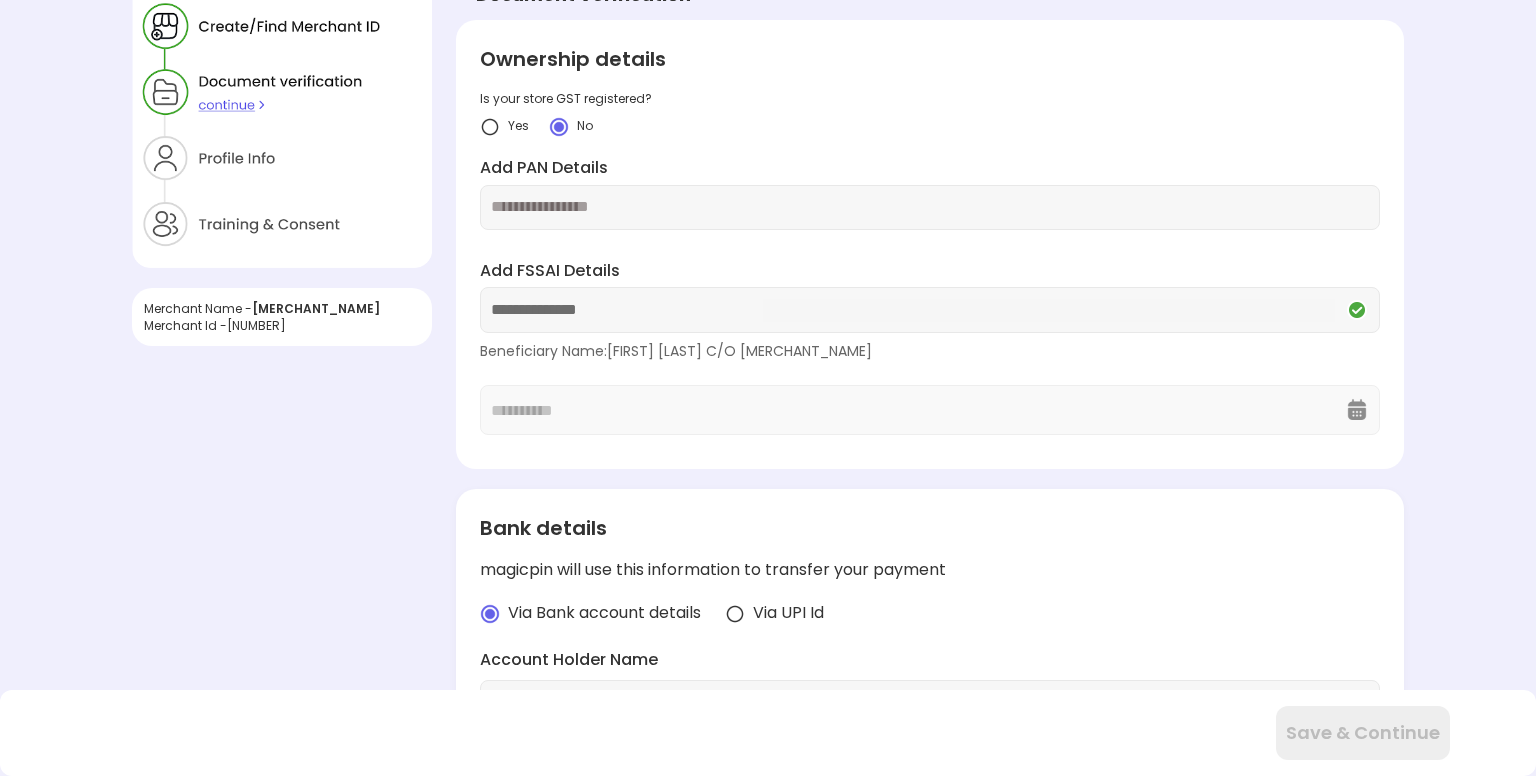 scroll, scrollTop: 0, scrollLeft: 0, axis: both 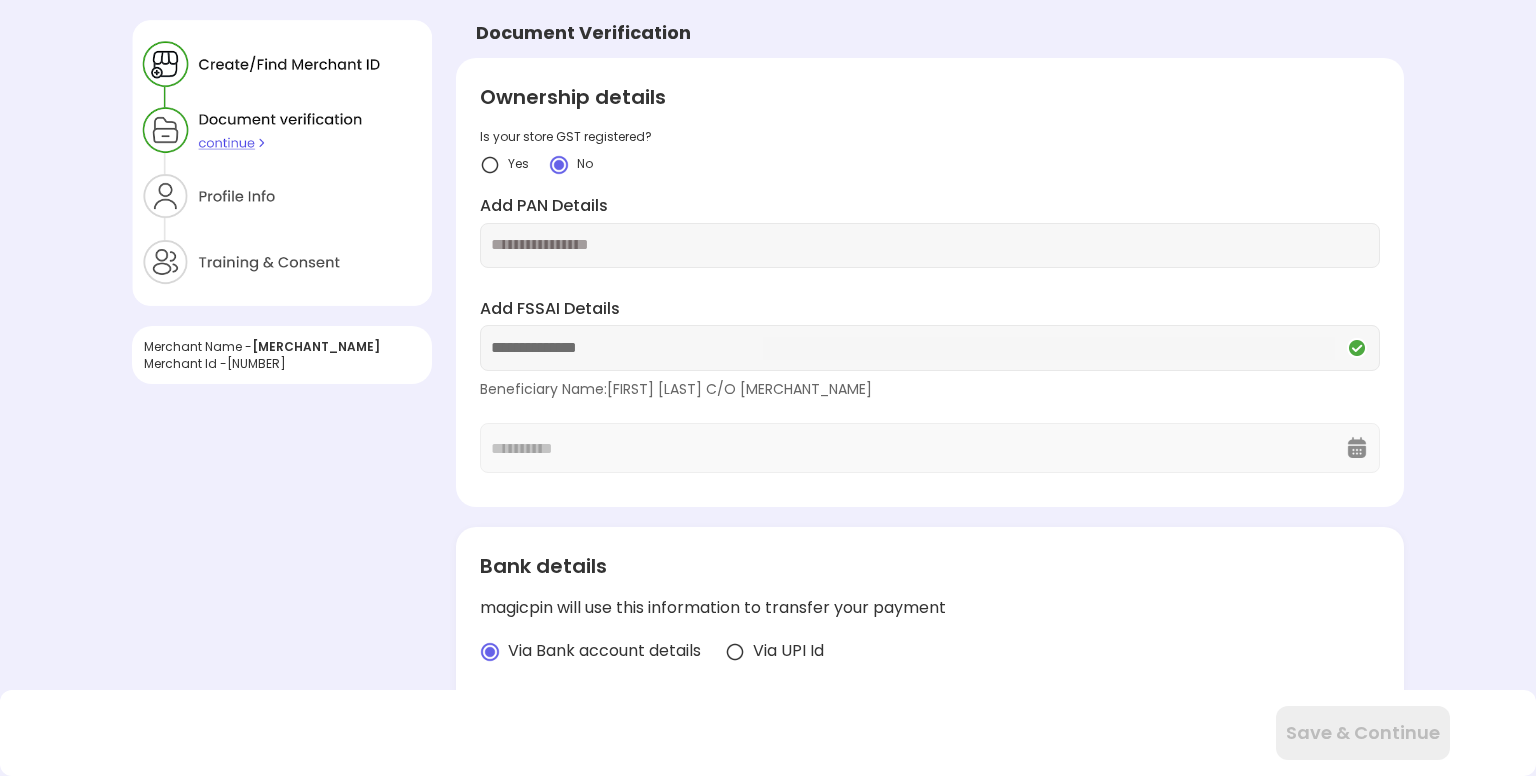 click at bounding box center [930, 245] 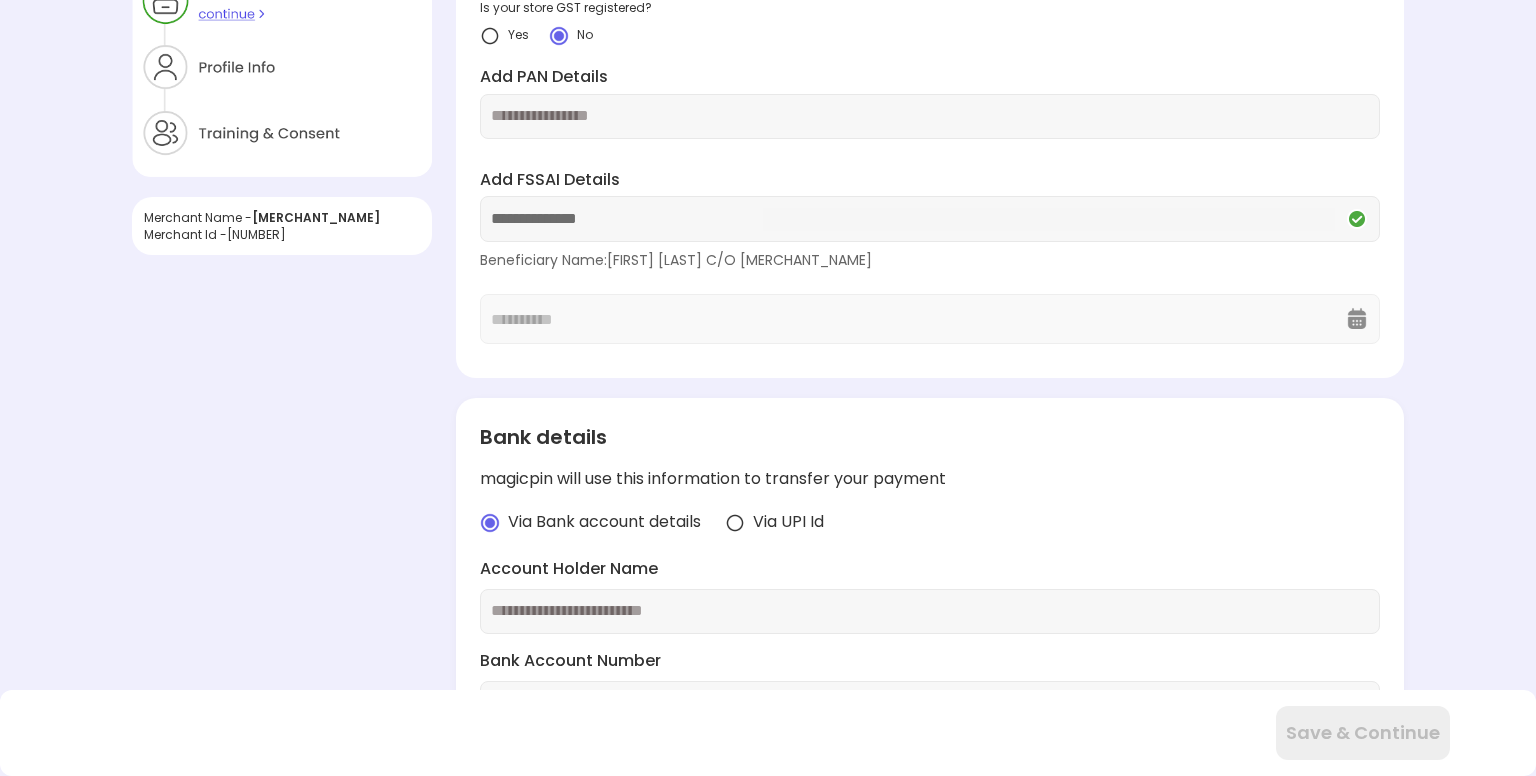 scroll, scrollTop: 0, scrollLeft: 0, axis: both 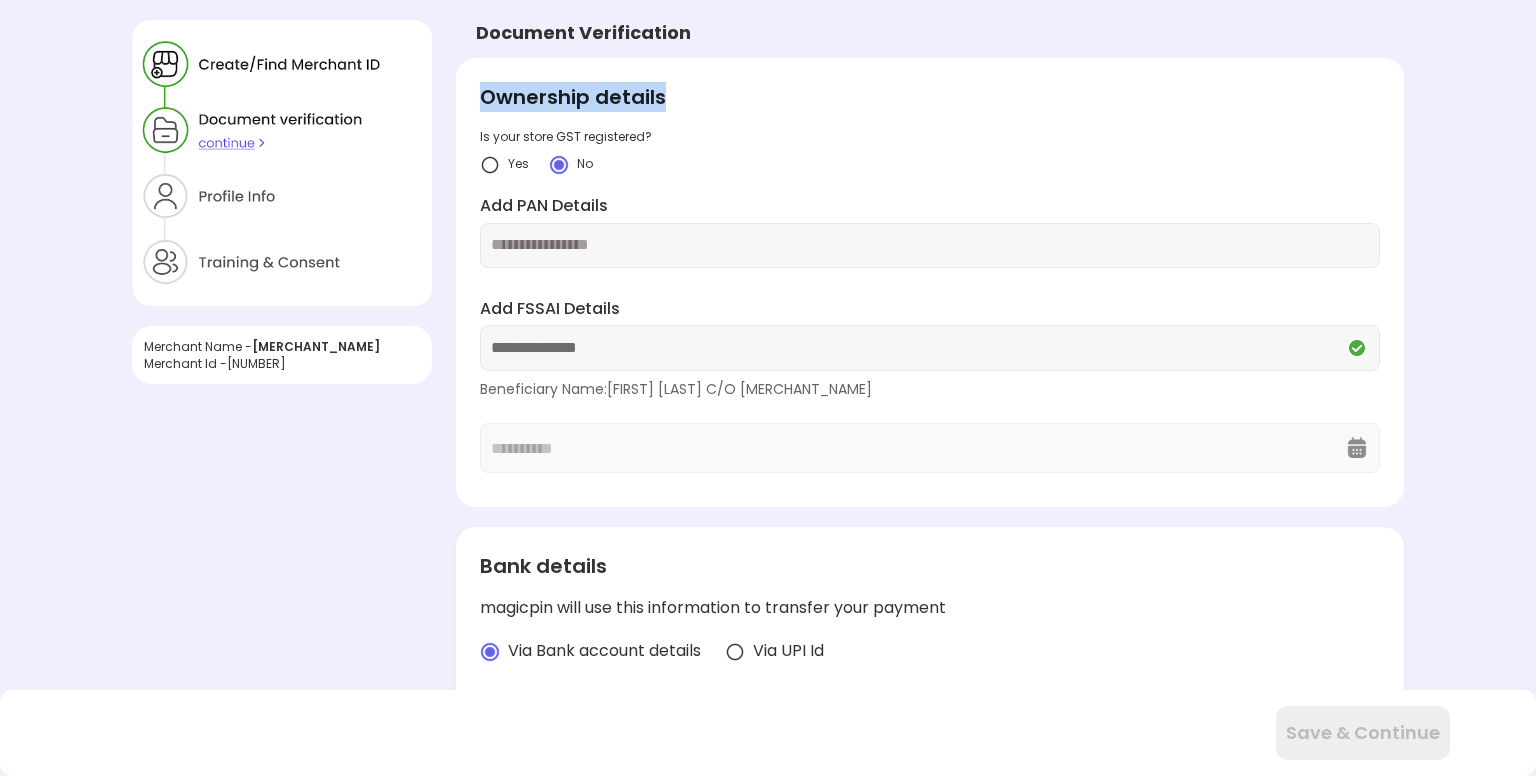 drag, startPoint x: 720, startPoint y: 34, endPoint x: 446, endPoint y: 32, distance: 274.0073 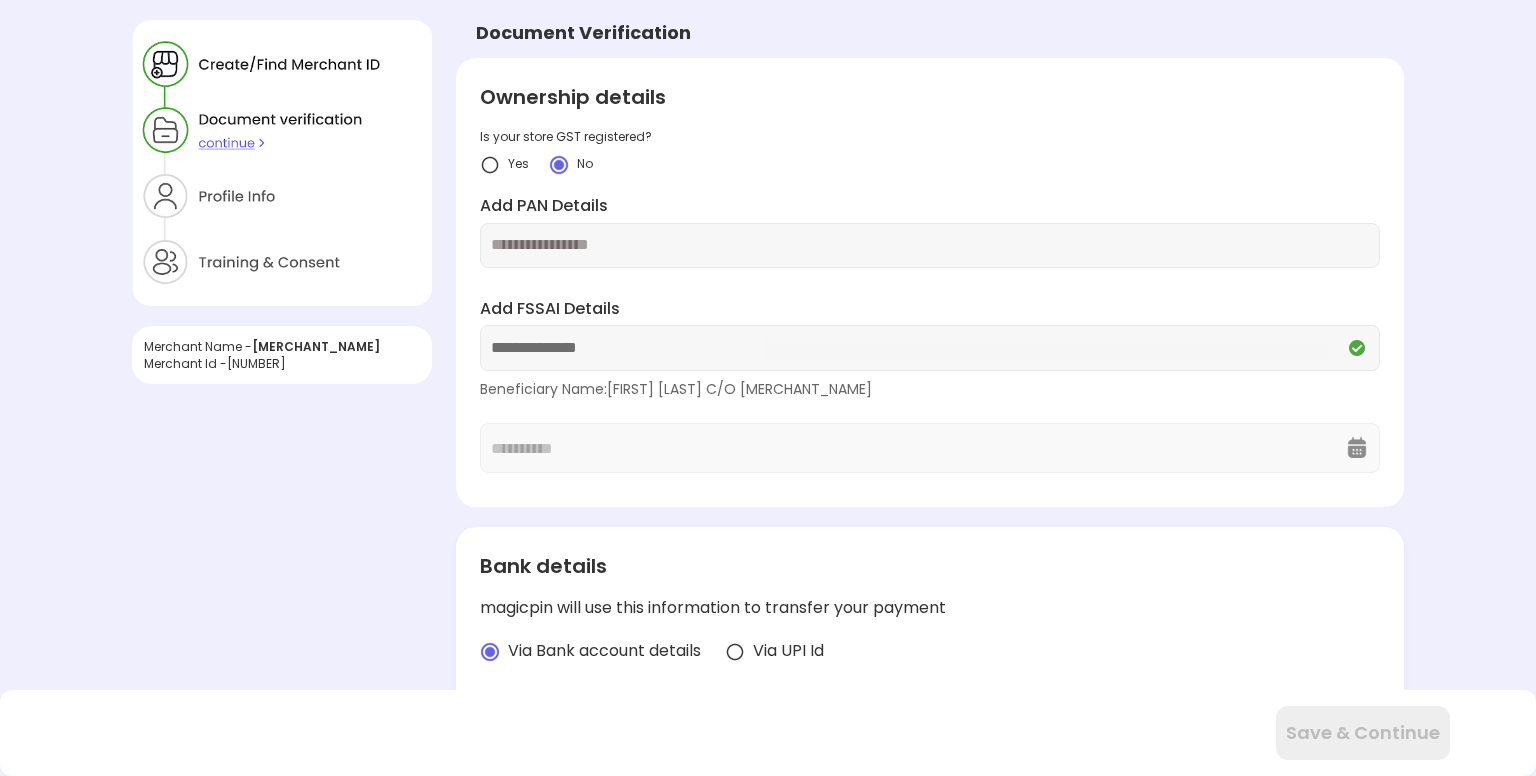 click on "**********" at bounding box center (930, 626) 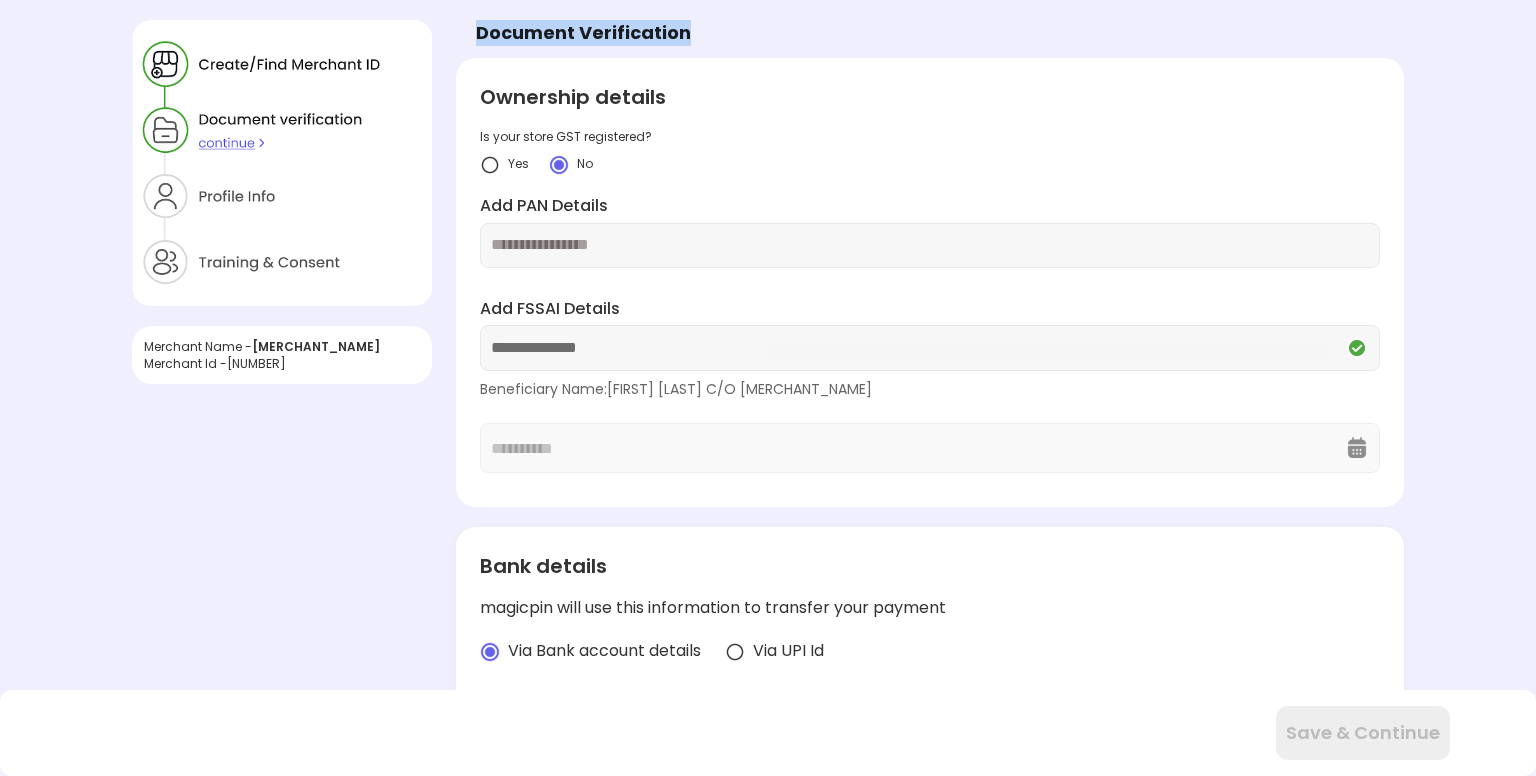 drag, startPoint x: 477, startPoint y: 23, endPoint x: 681, endPoint y: 23, distance: 204 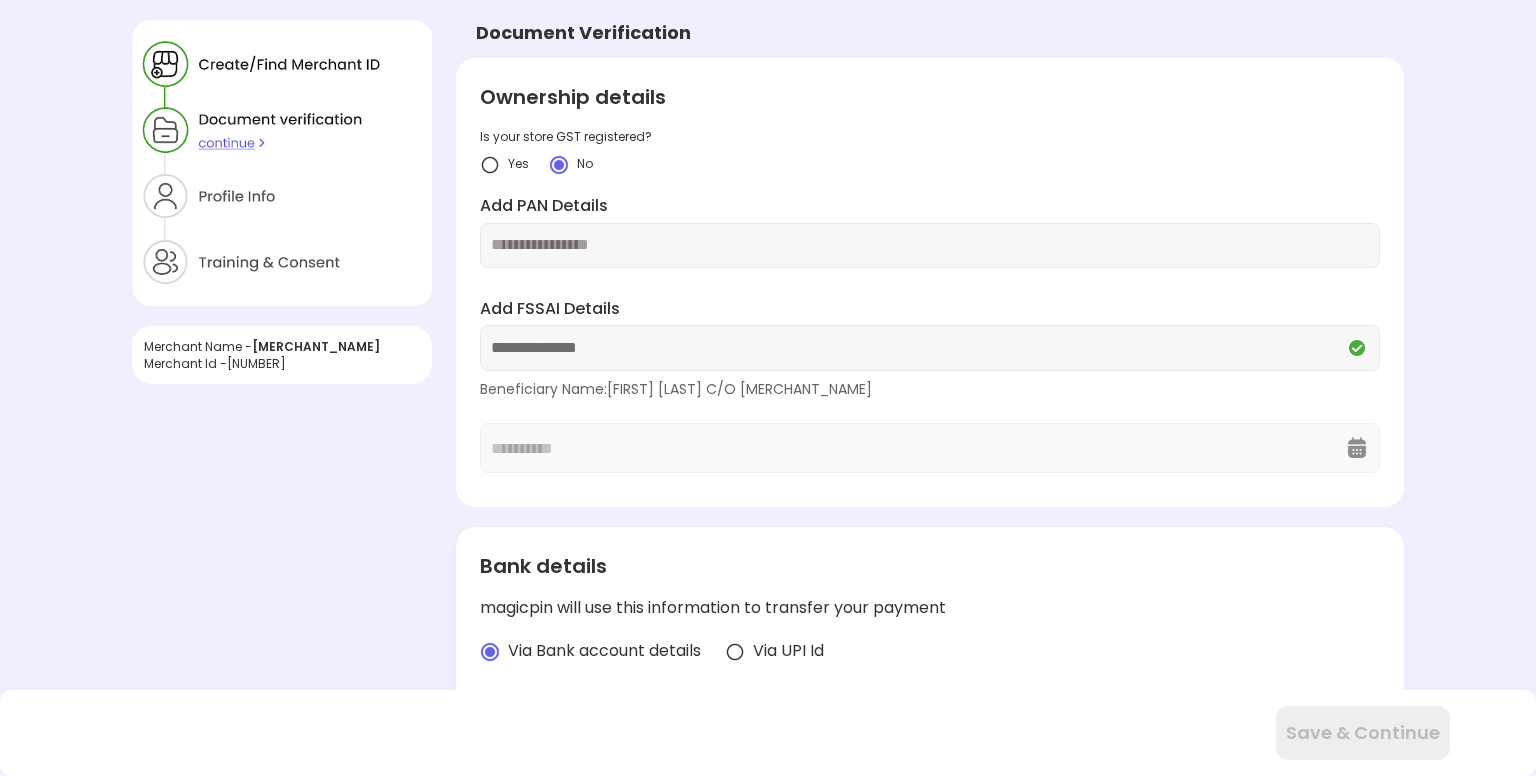 click on "**********" at bounding box center (930, 626) 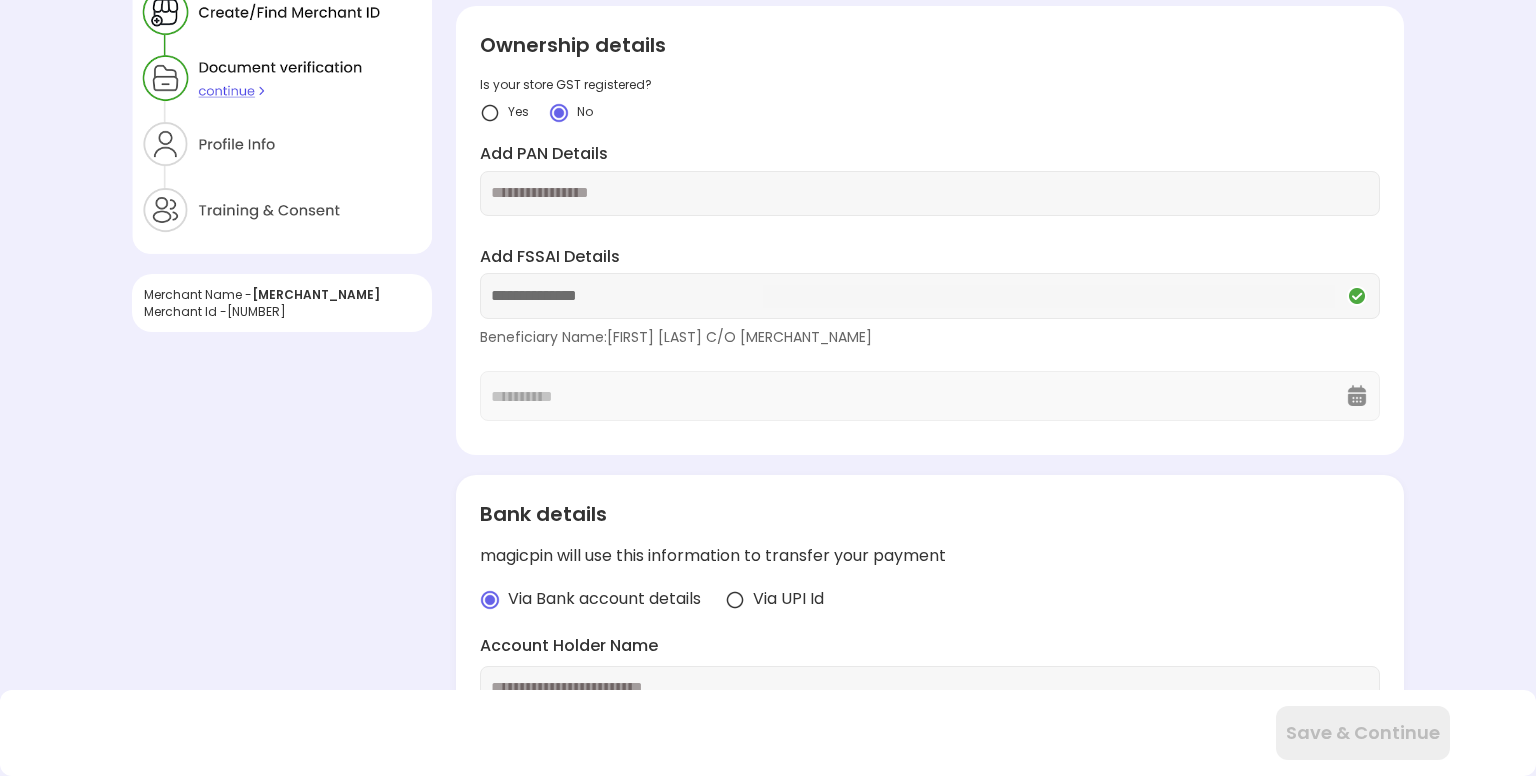 scroll, scrollTop: 0, scrollLeft: 0, axis: both 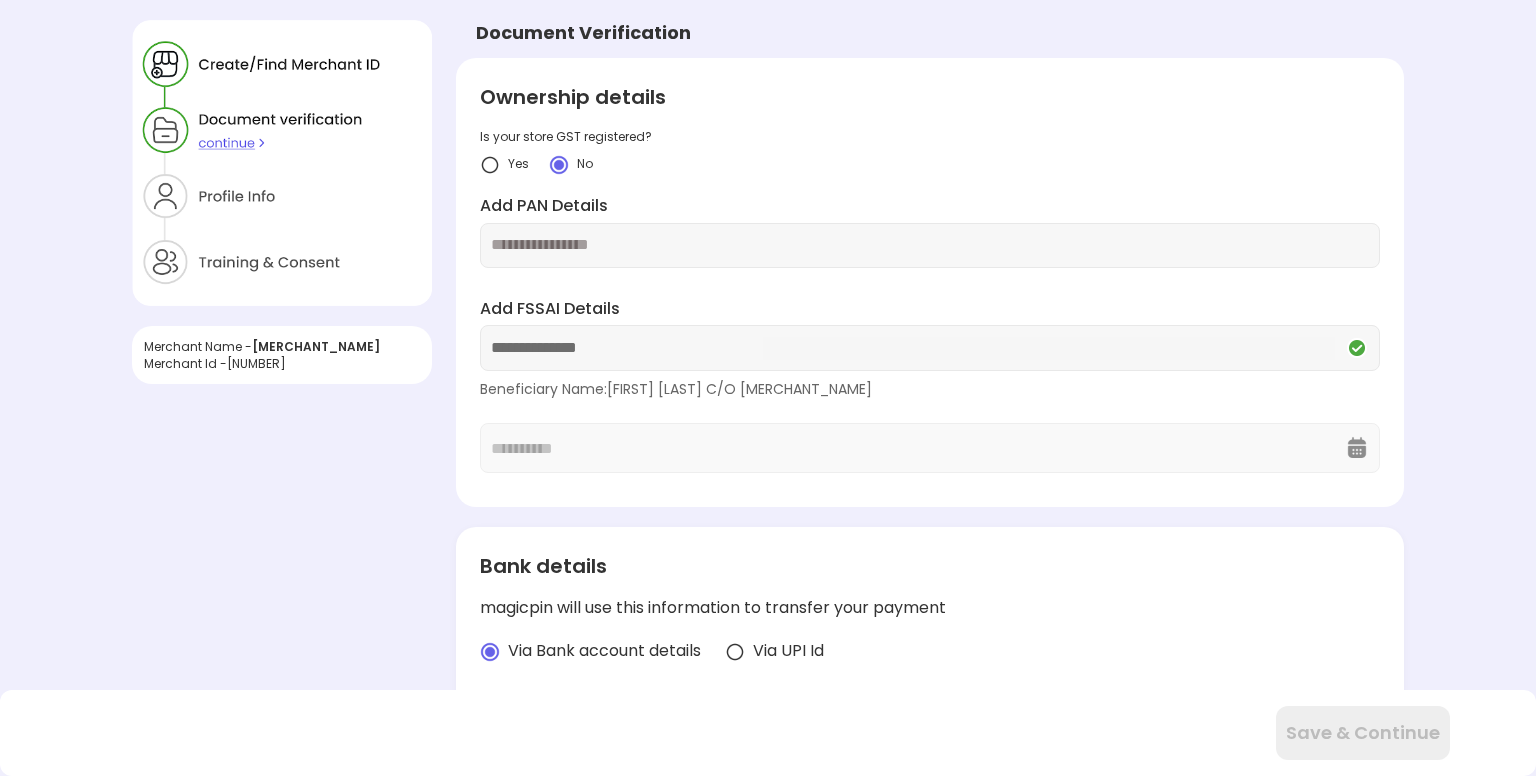 click at bounding box center [282, 163] 